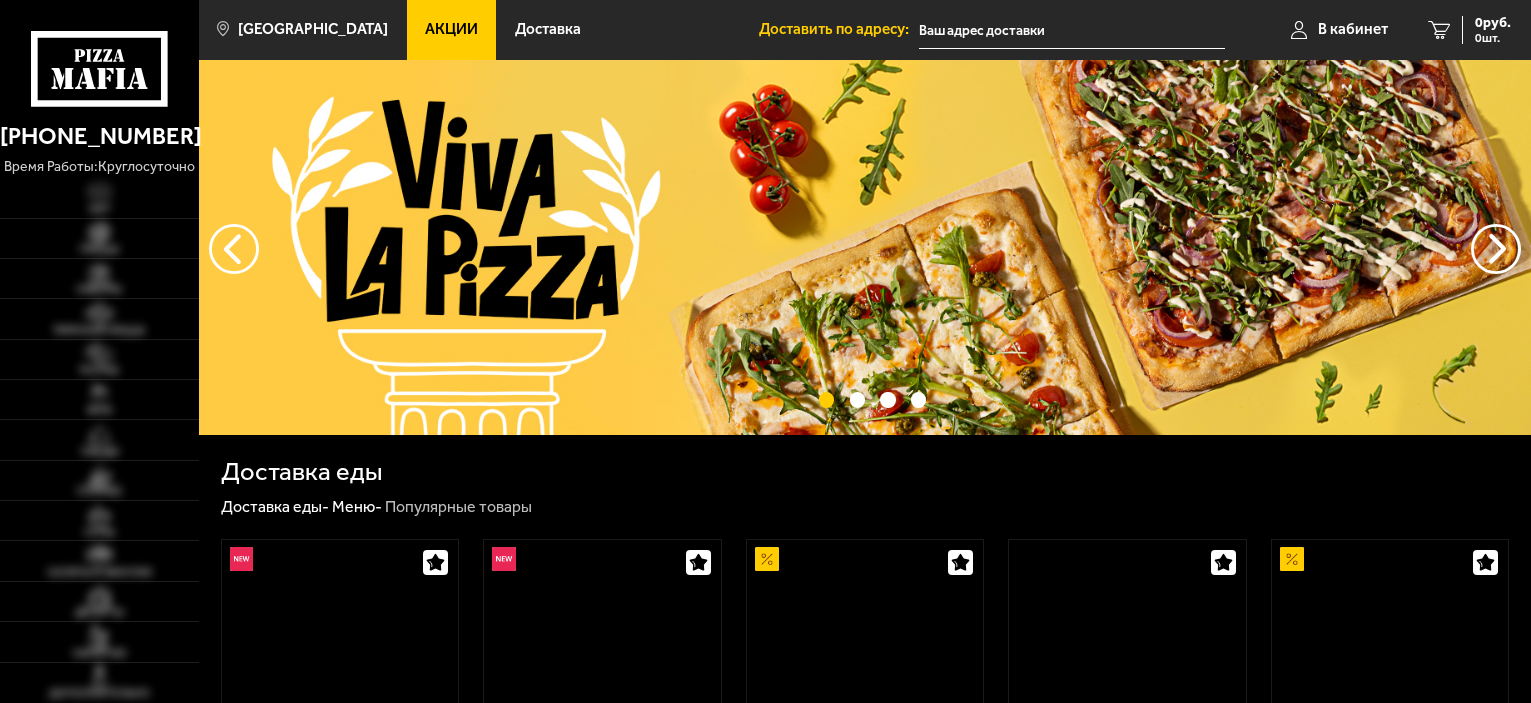 scroll, scrollTop: 0, scrollLeft: 0, axis: both 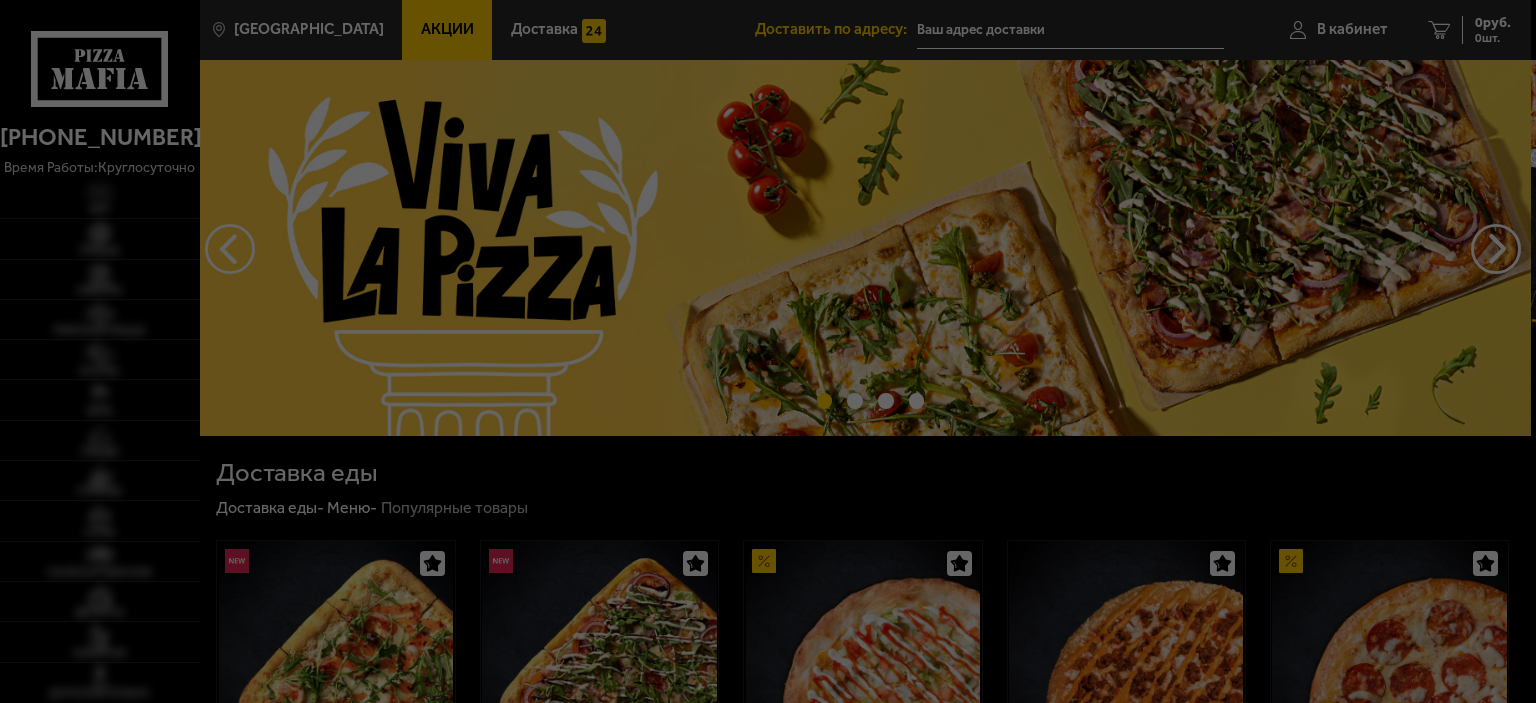 type on "[STREET_ADDRESS]" 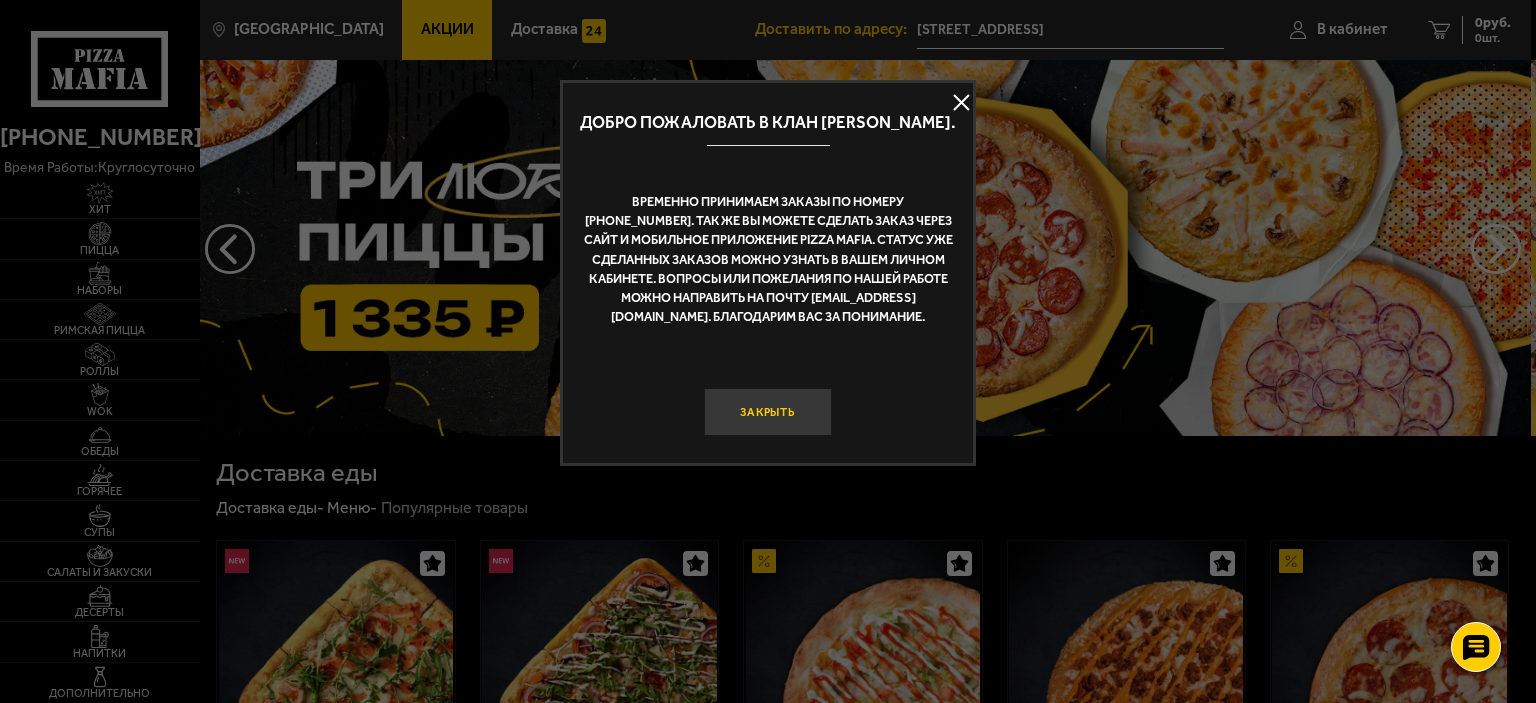 click on "Закрыть" at bounding box center [768, 412] 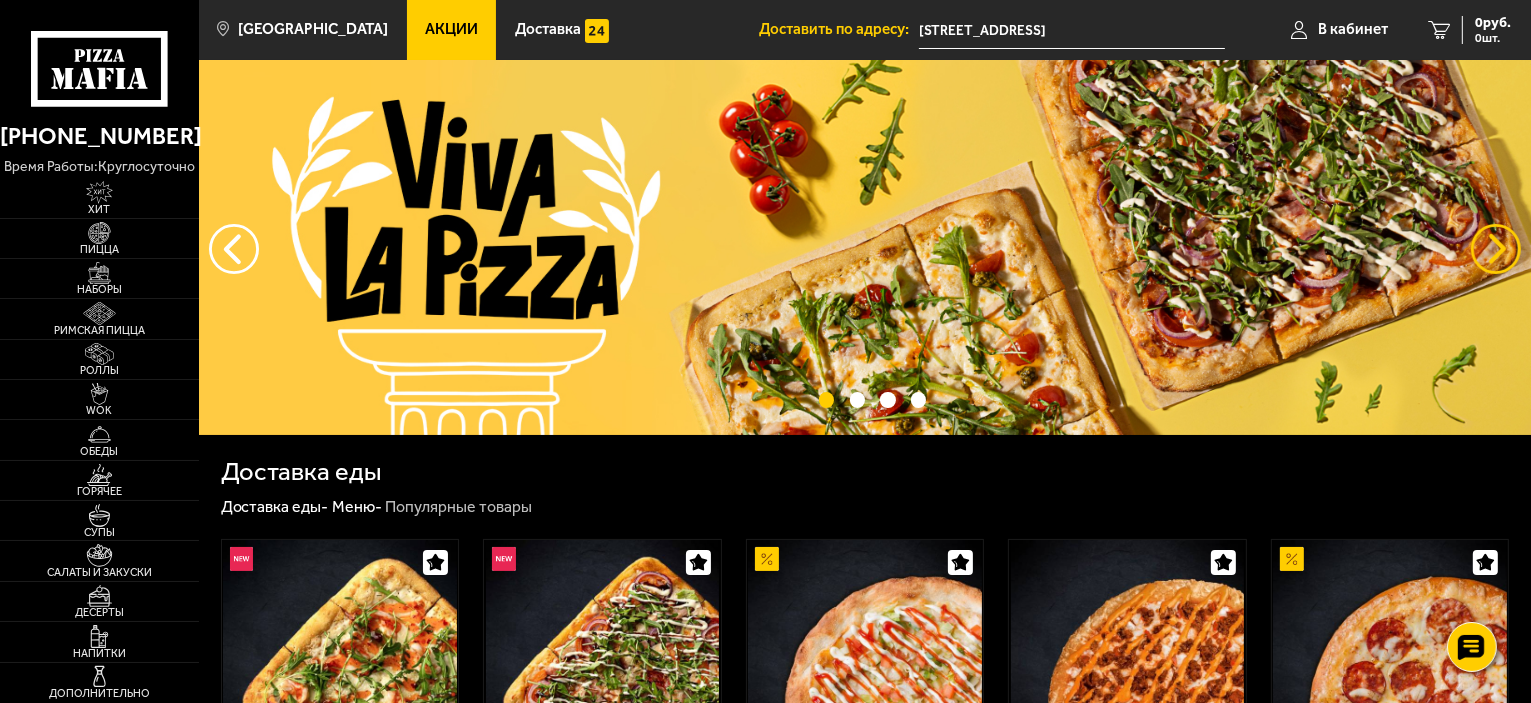click at bounding box center (1496, 249) 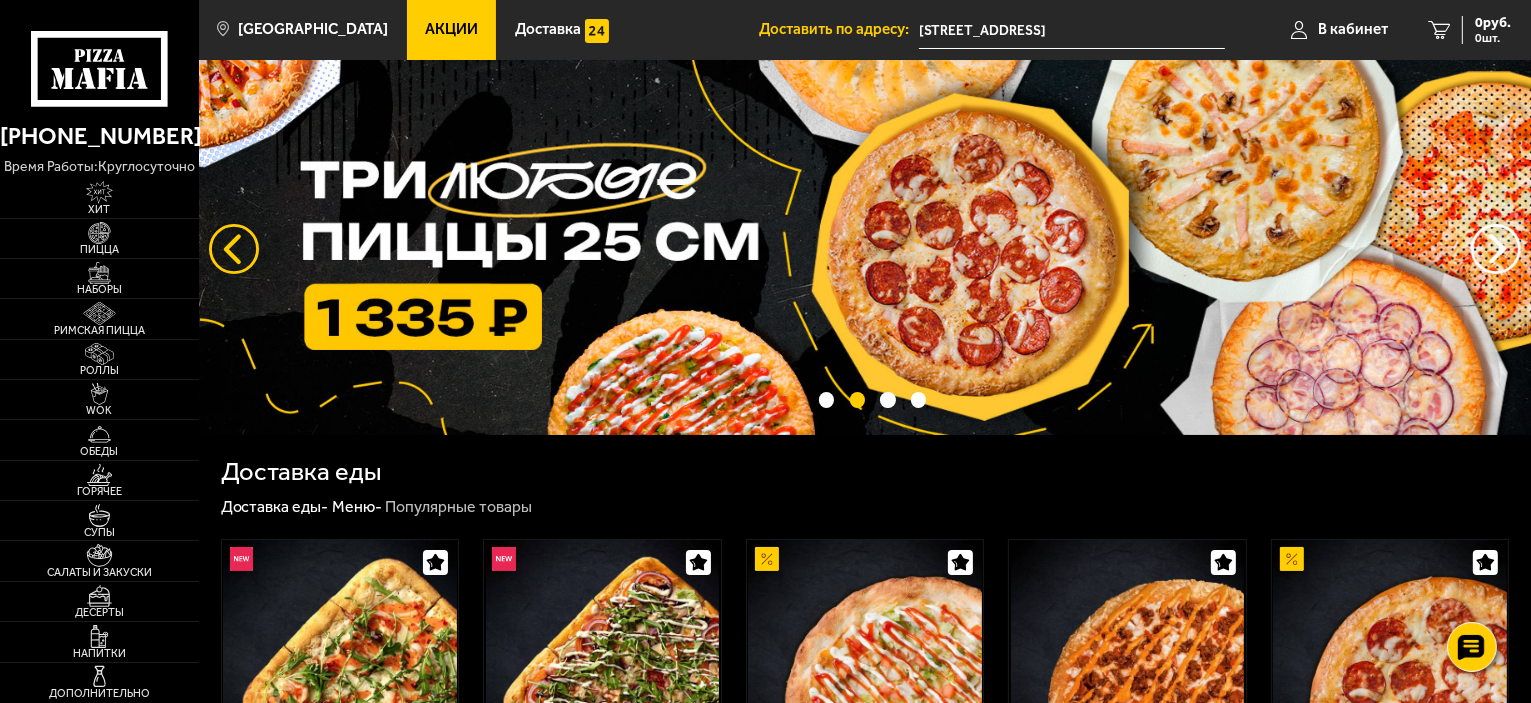 click at bounding box center [234, 249] 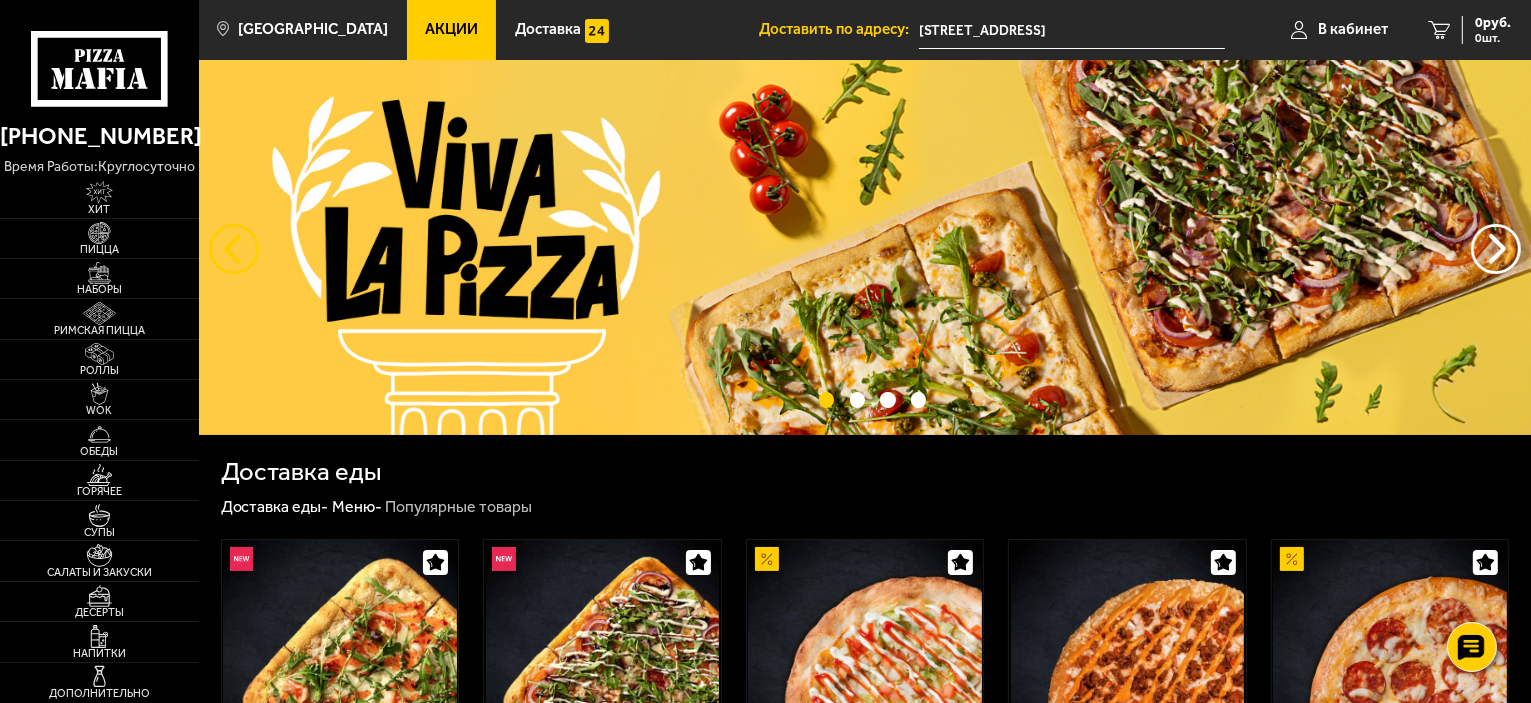 click at bounding box center [234, 249] 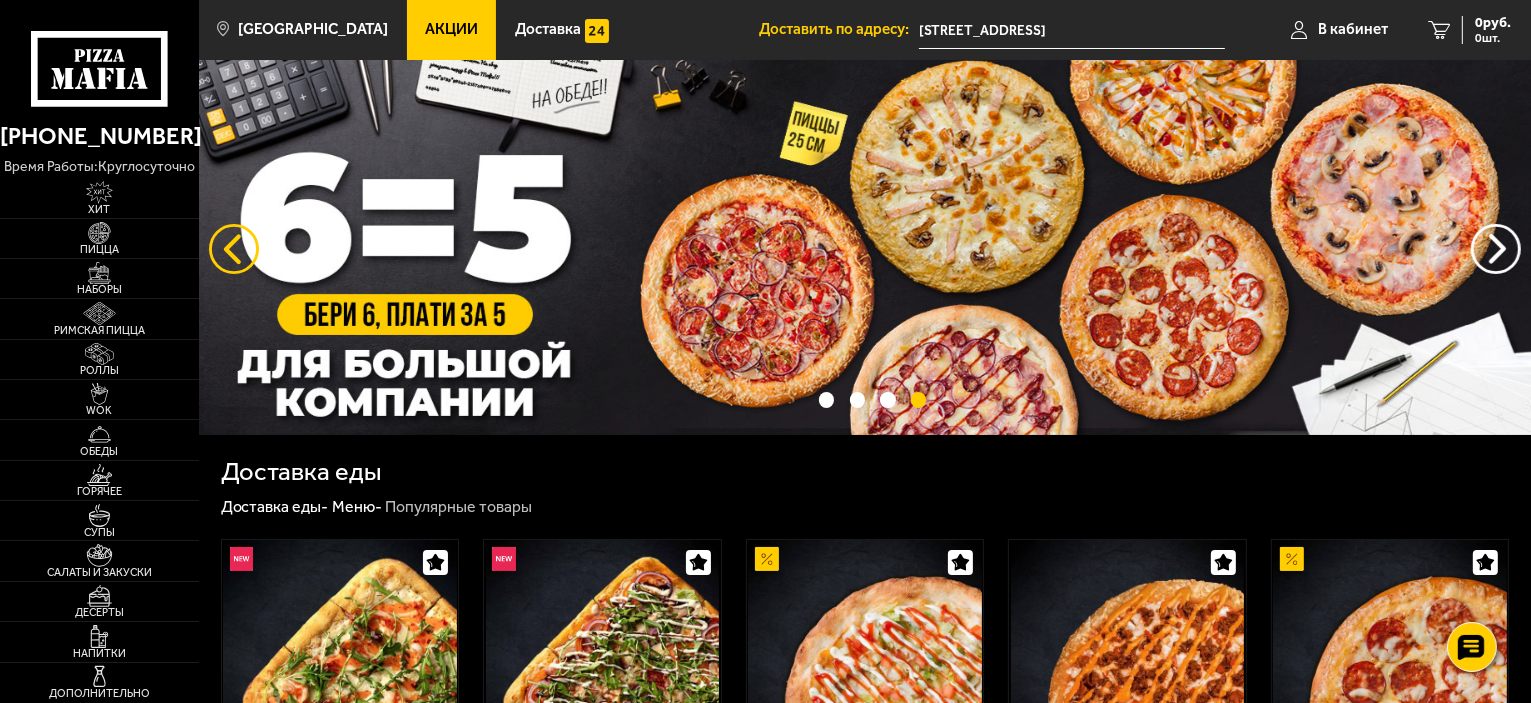 click at bounding box center [234, 249] 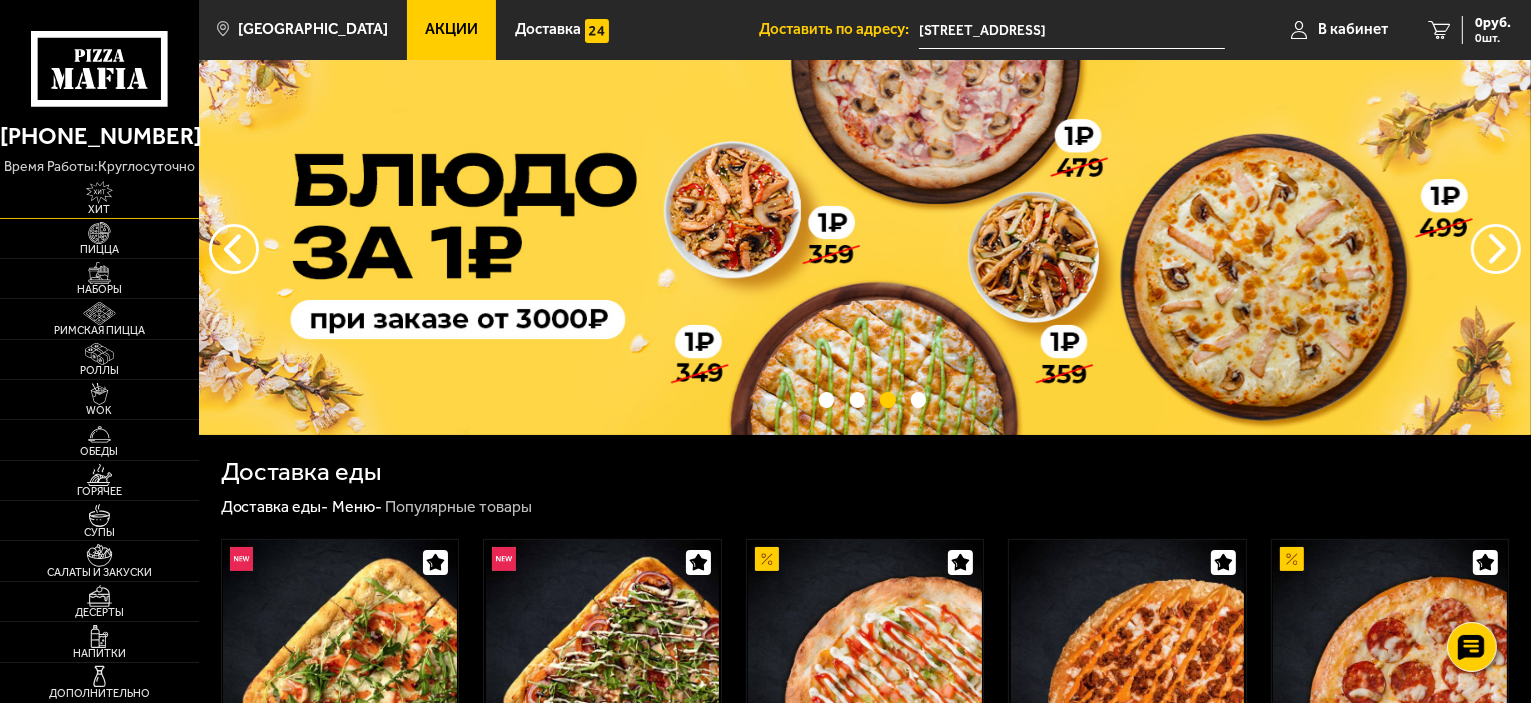 click at bounding box center [99, 192] 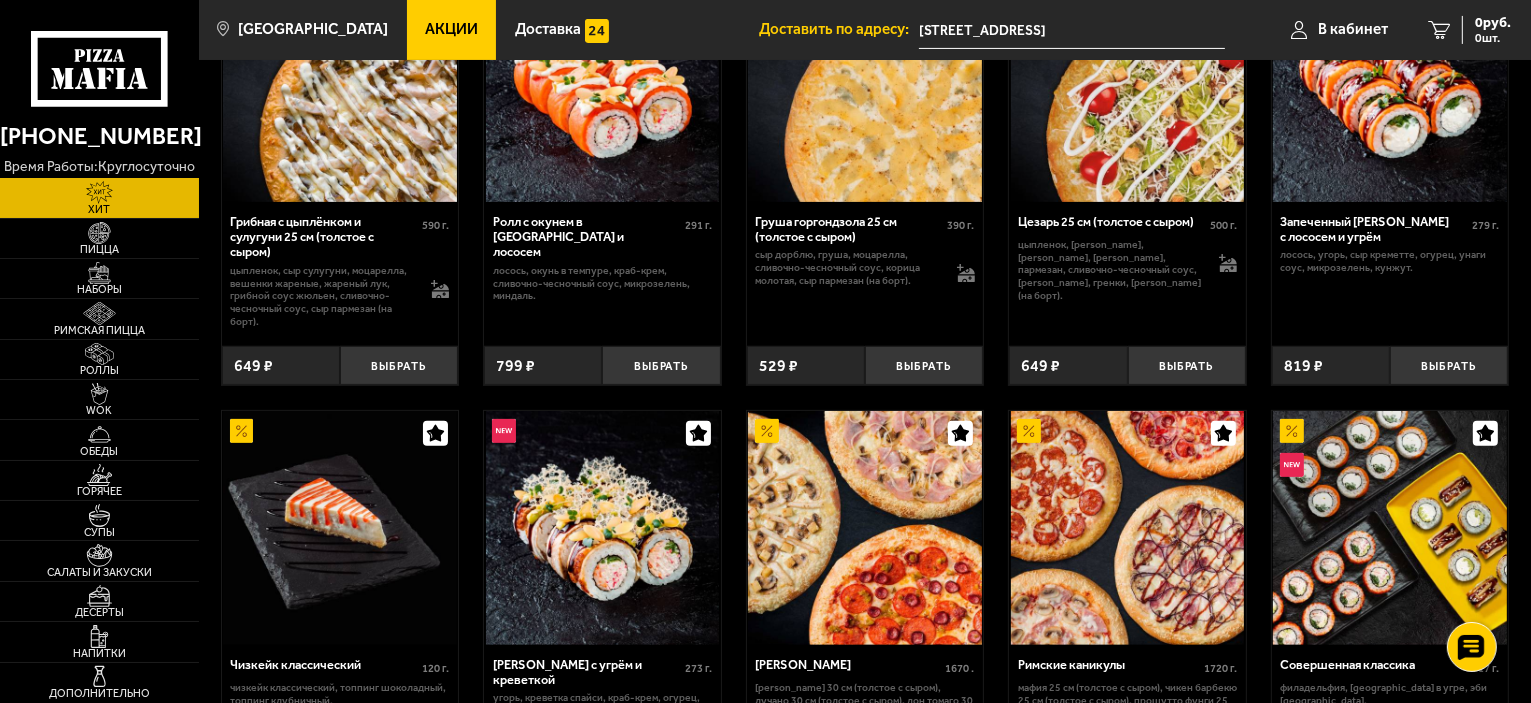 scroll, scrollTop: 716, scrollLeft: 0, axis: vertical 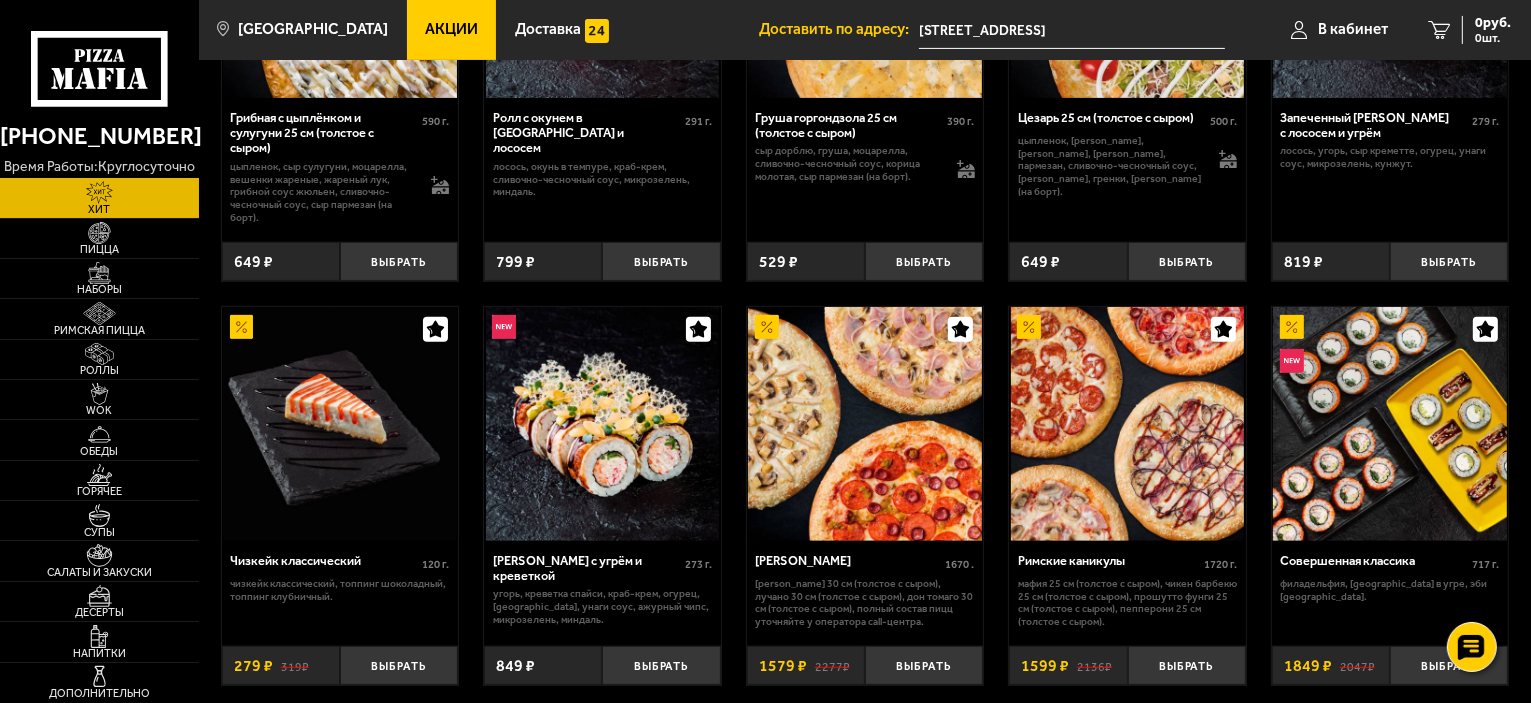 click on "Акции" at bounding box center [452, 30] 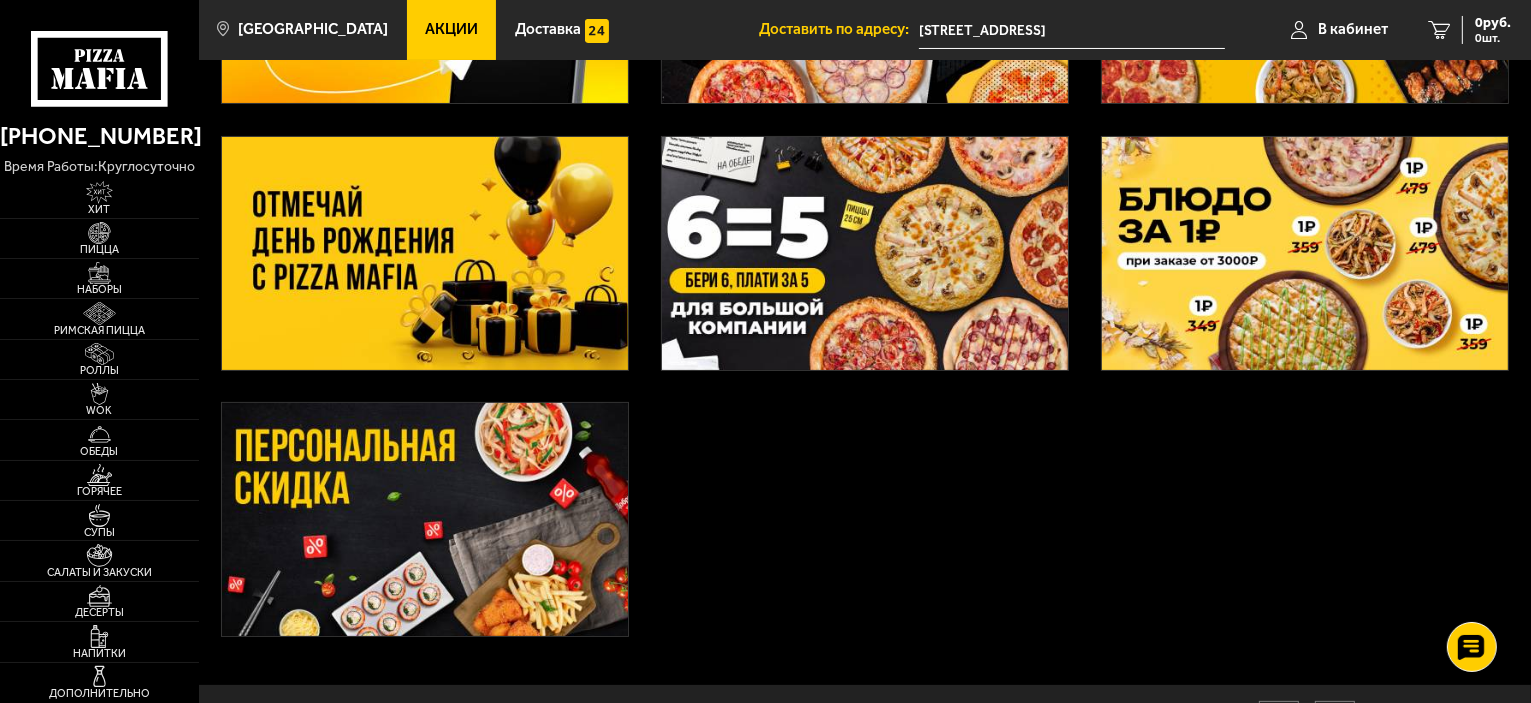 scroll, scrollTop: 302, scrollLeft: 0, axis: vertical 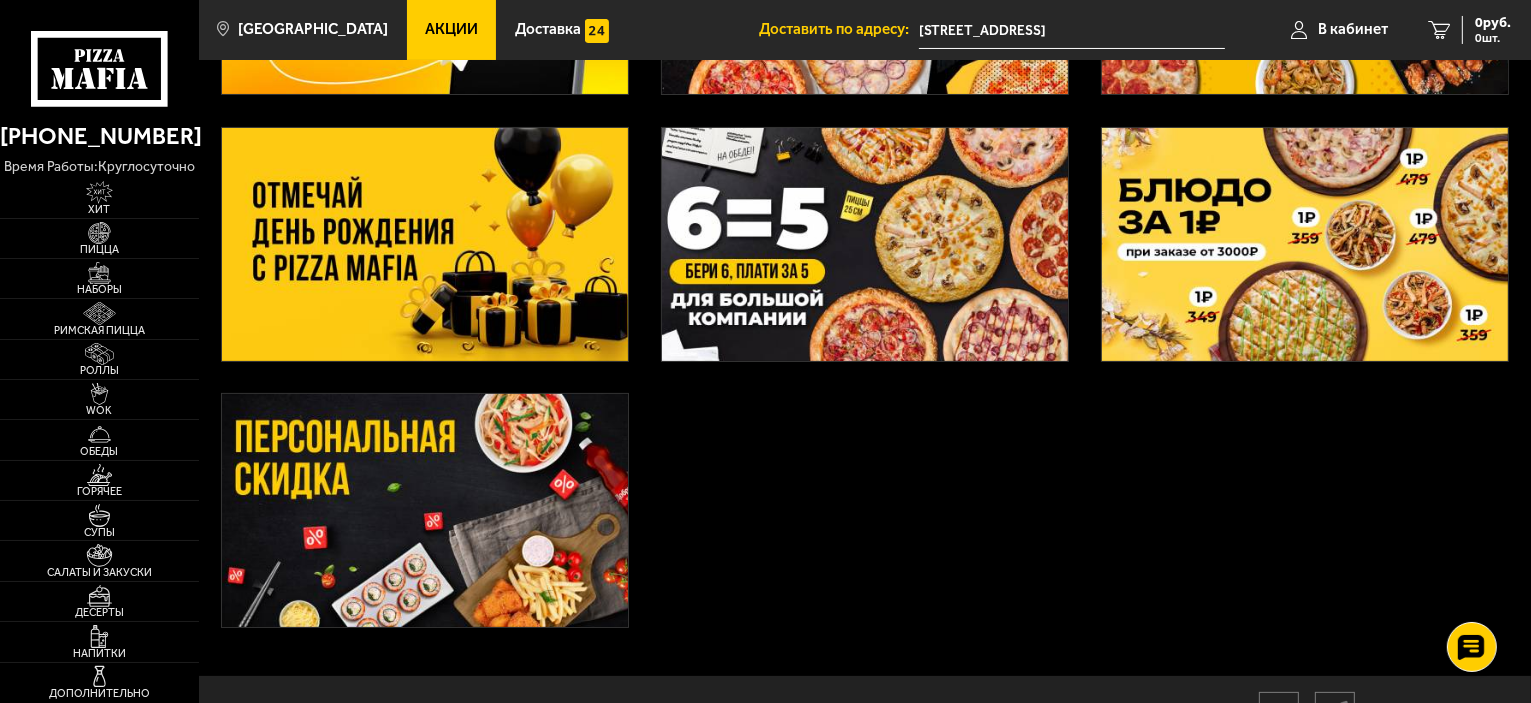 click at bounding box center [425, 510] 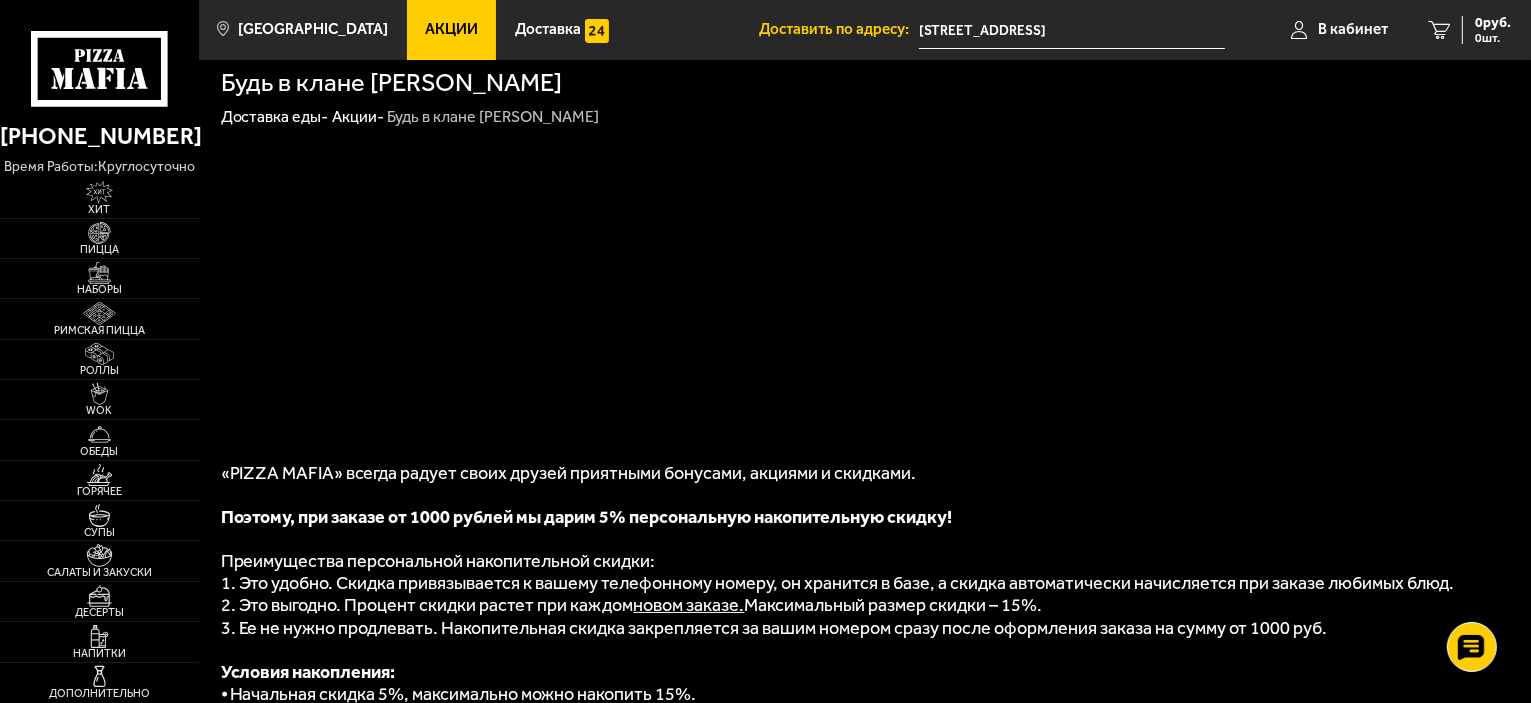 scroll, scrollTop: 0, scrollLeft: 0, axis: both 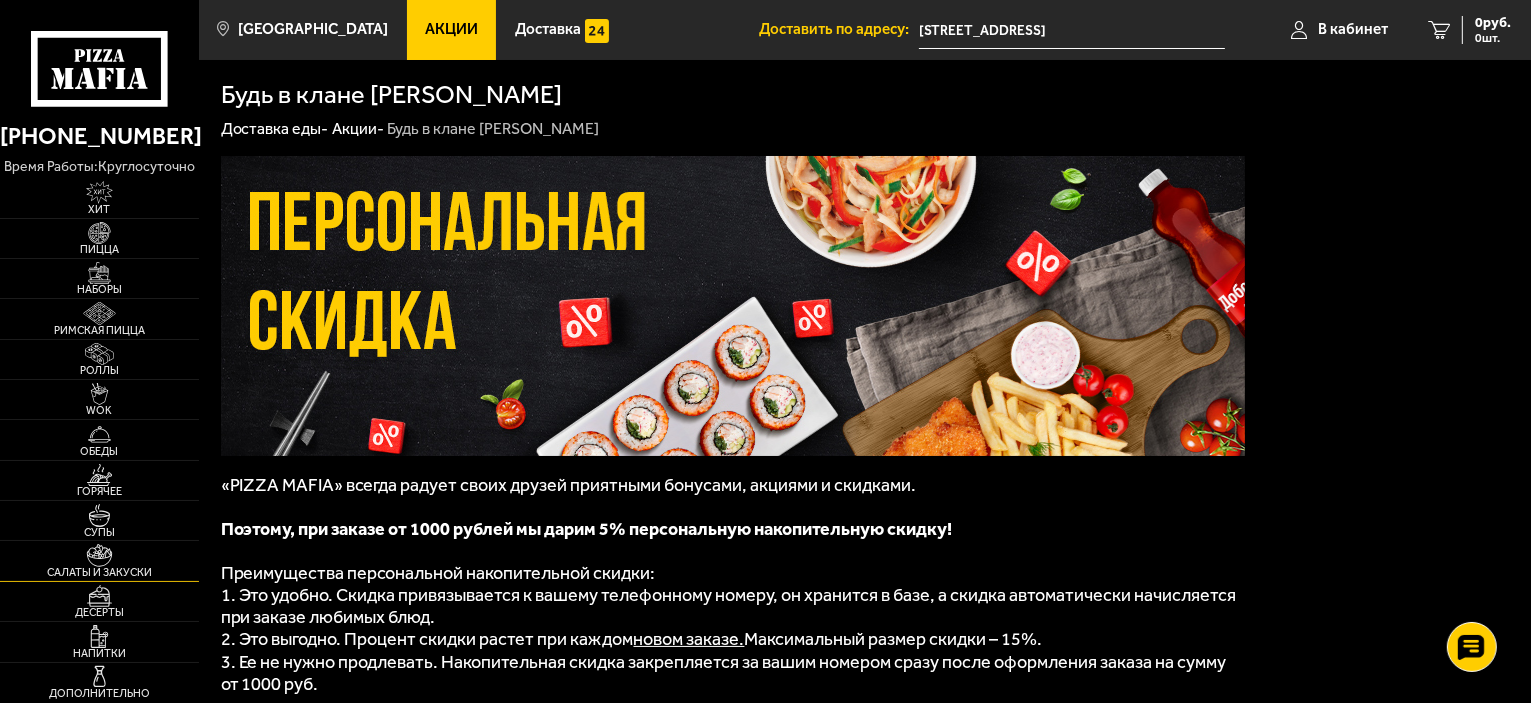 click on "Салаты и закуски" at bounding box center (99, 572) 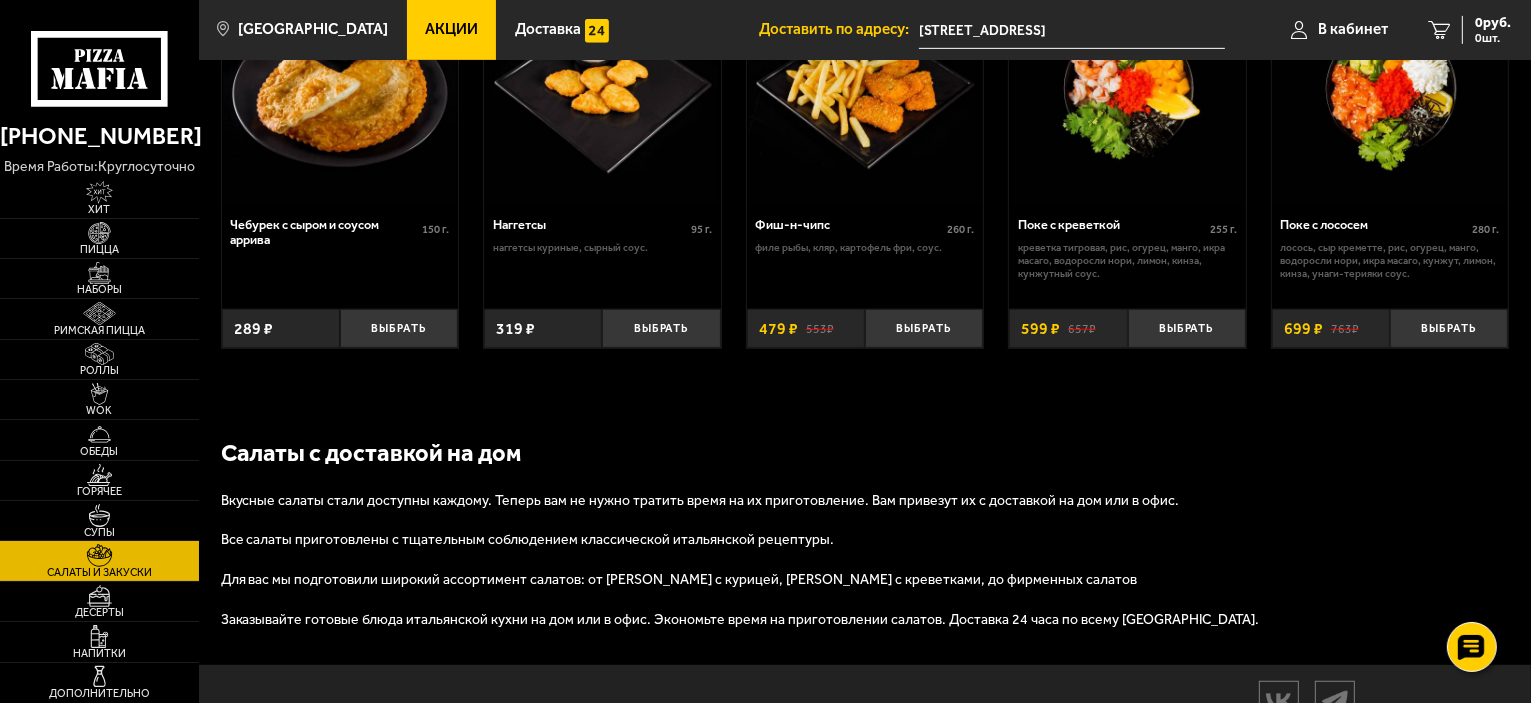 scroll, scrollTop: 1100, scrollLeft: 0, axis: vertical 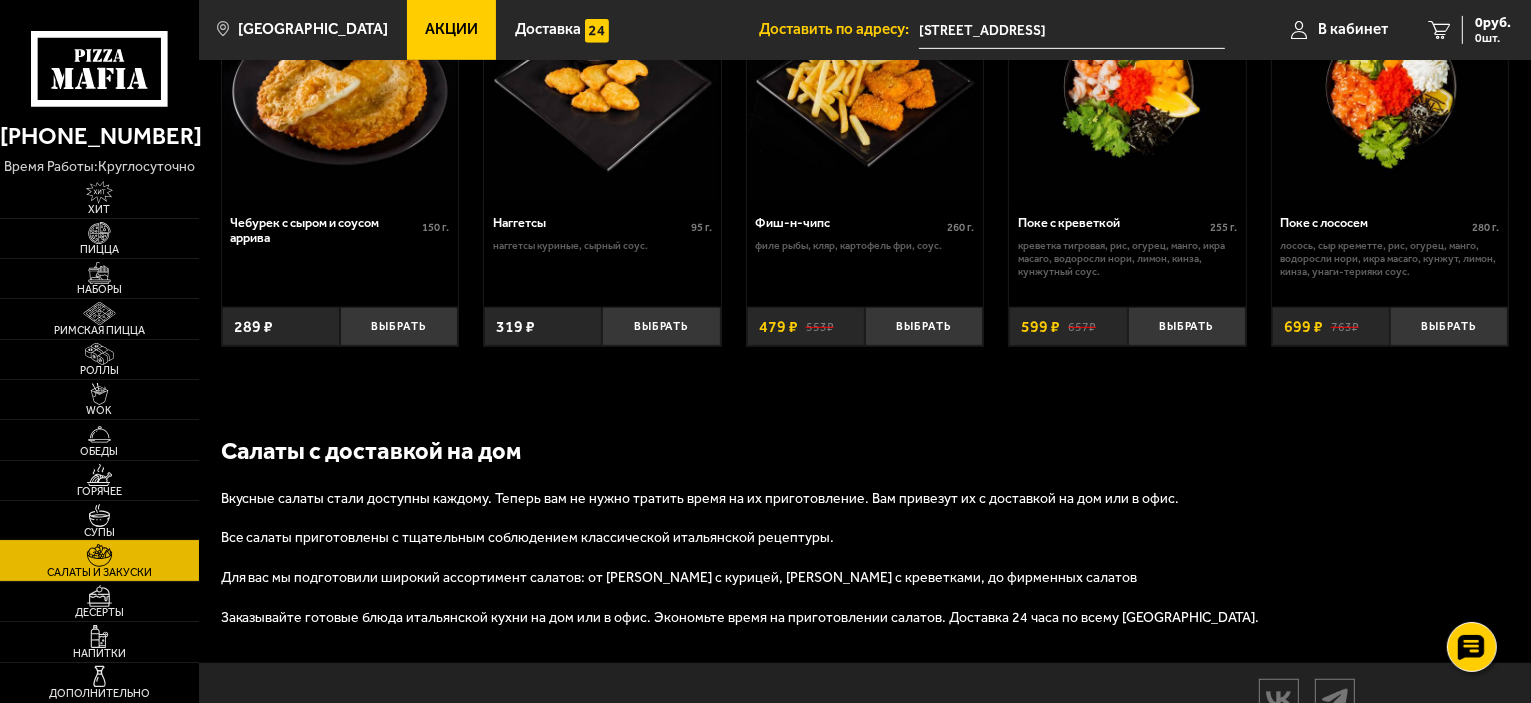 click at bounding box center [99, 515] 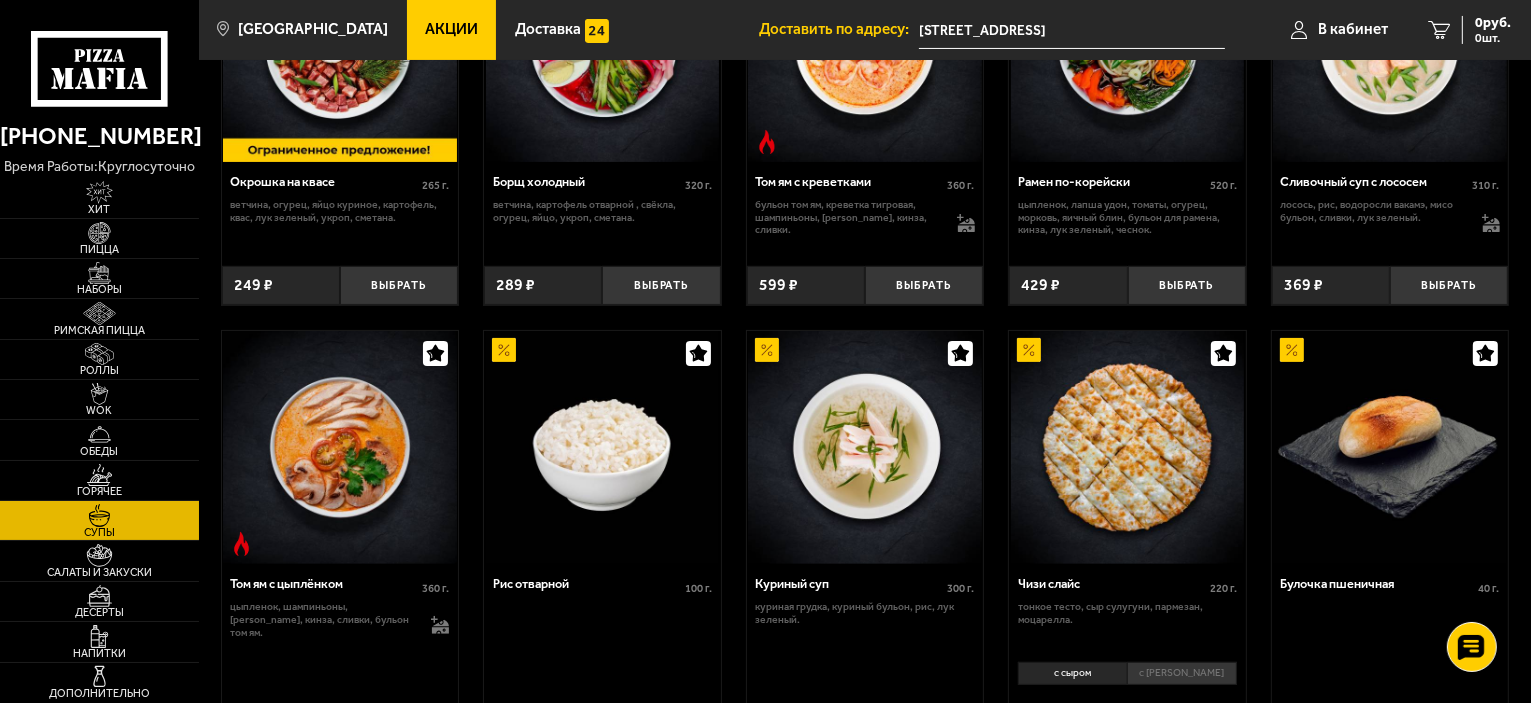 scroll, scrollTop: 359, scrollLeft: 0, axis: vertical 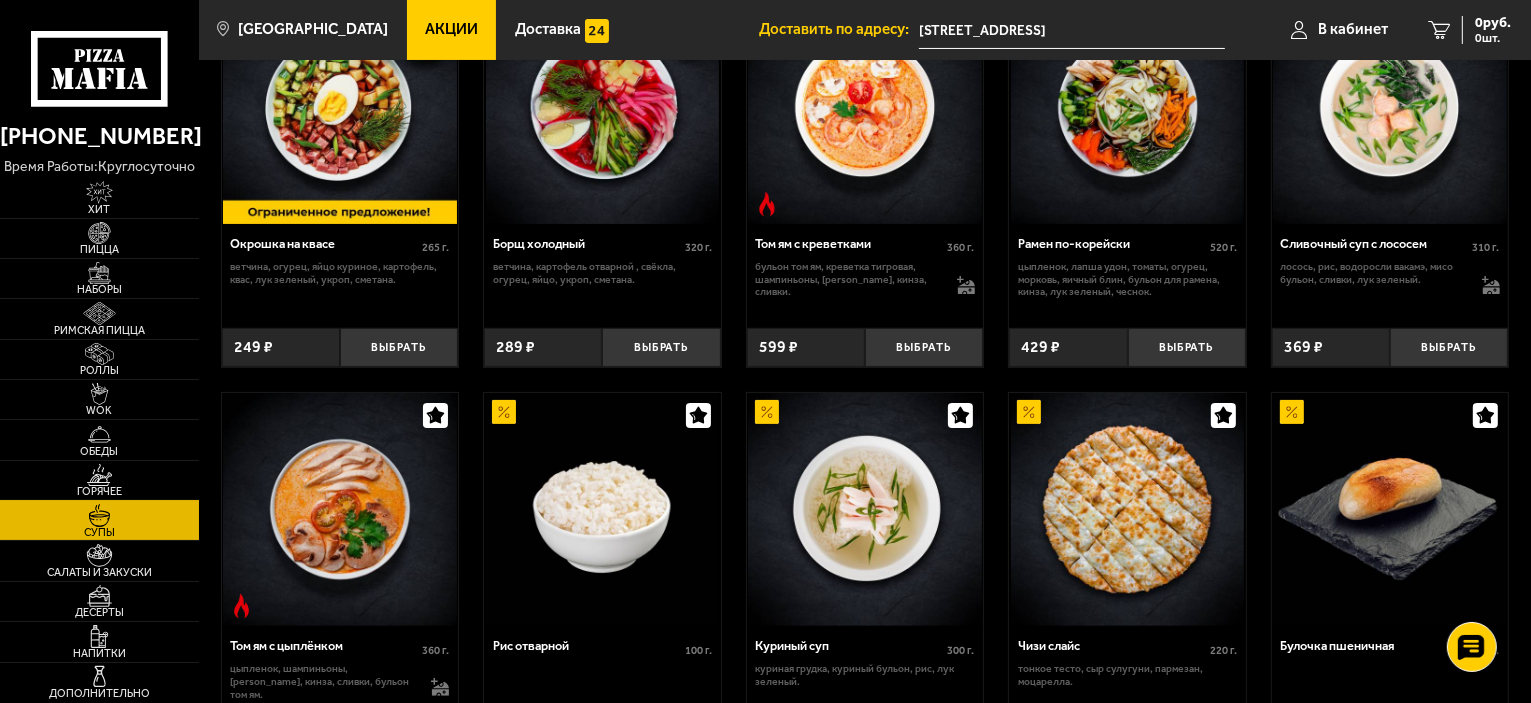 click at bounding box center [99, 475] 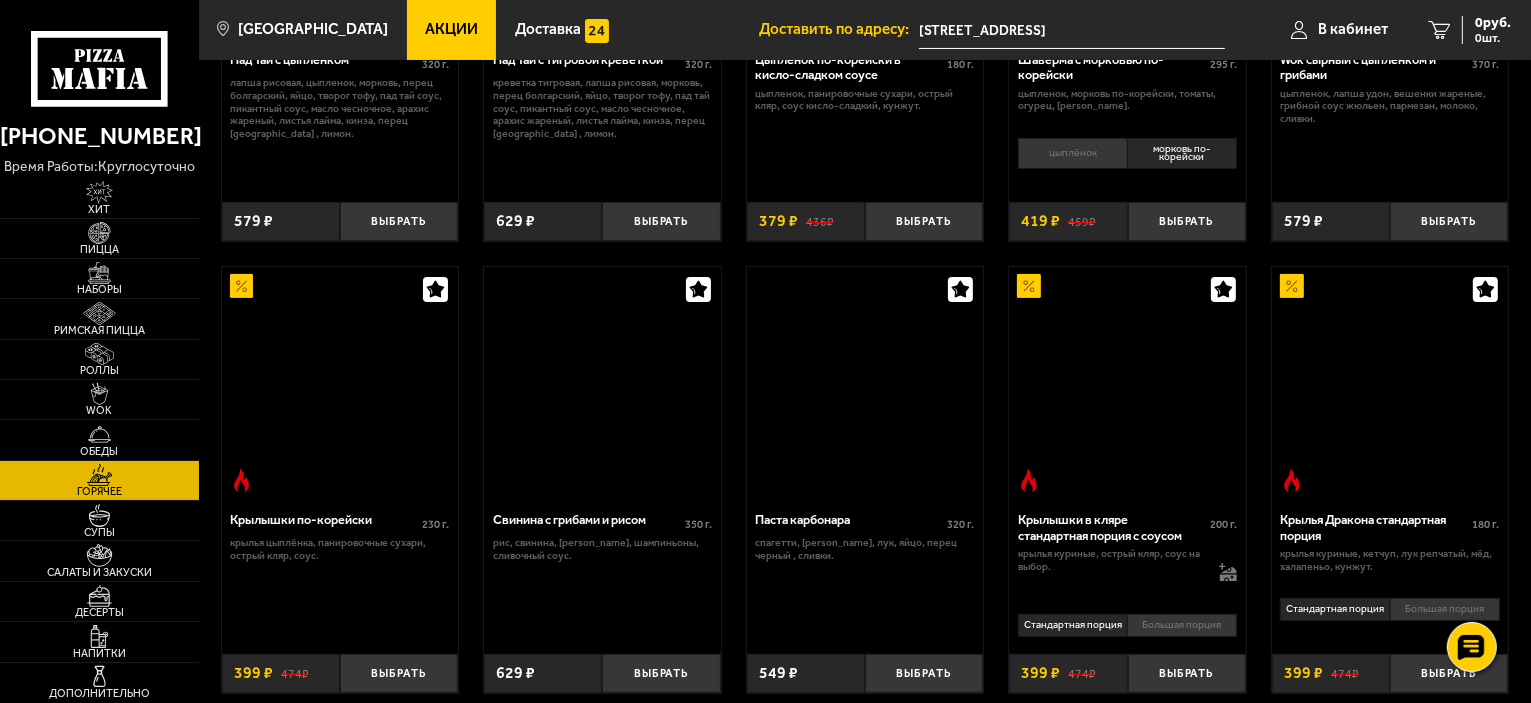 scroll, scrollTop: 0, scrollLeft: 0, axis: both 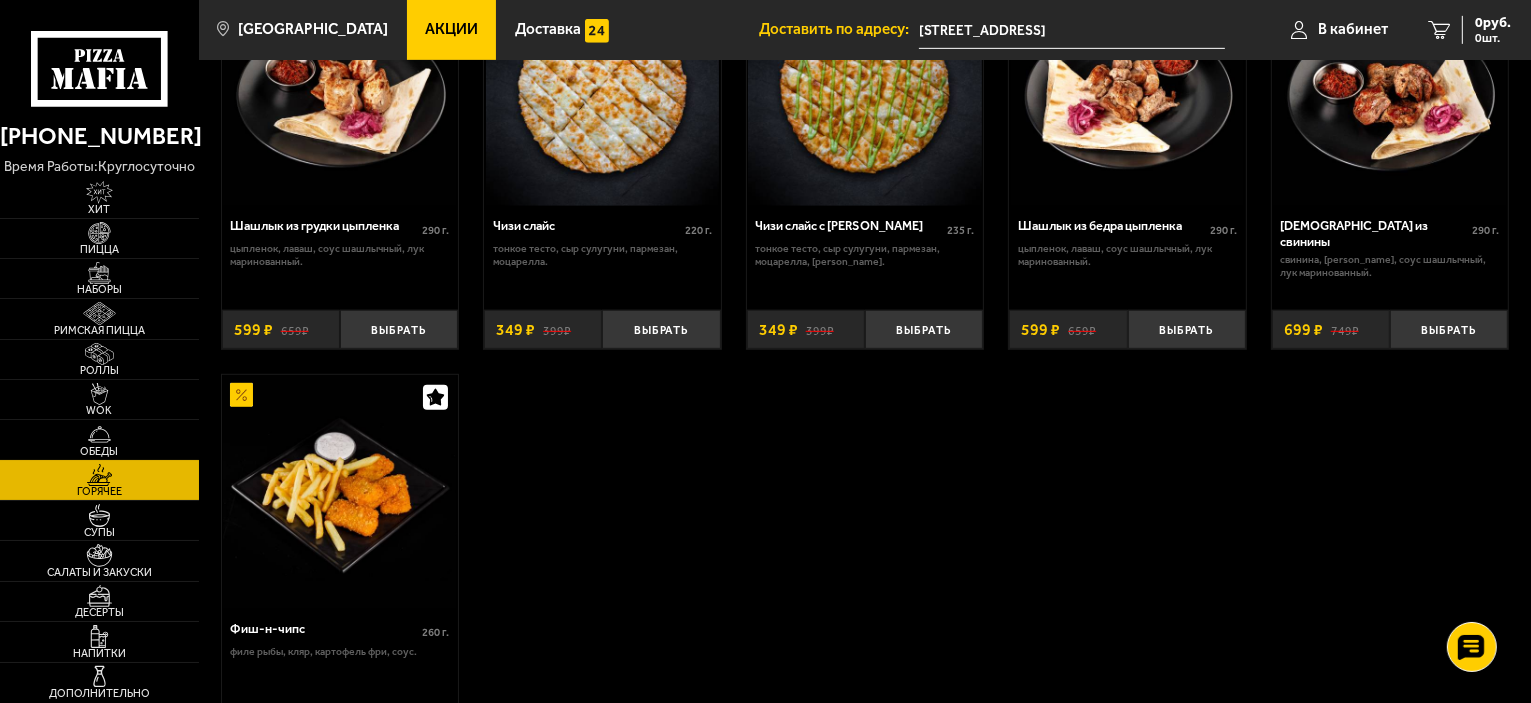 click at bounding box center (99, 434) 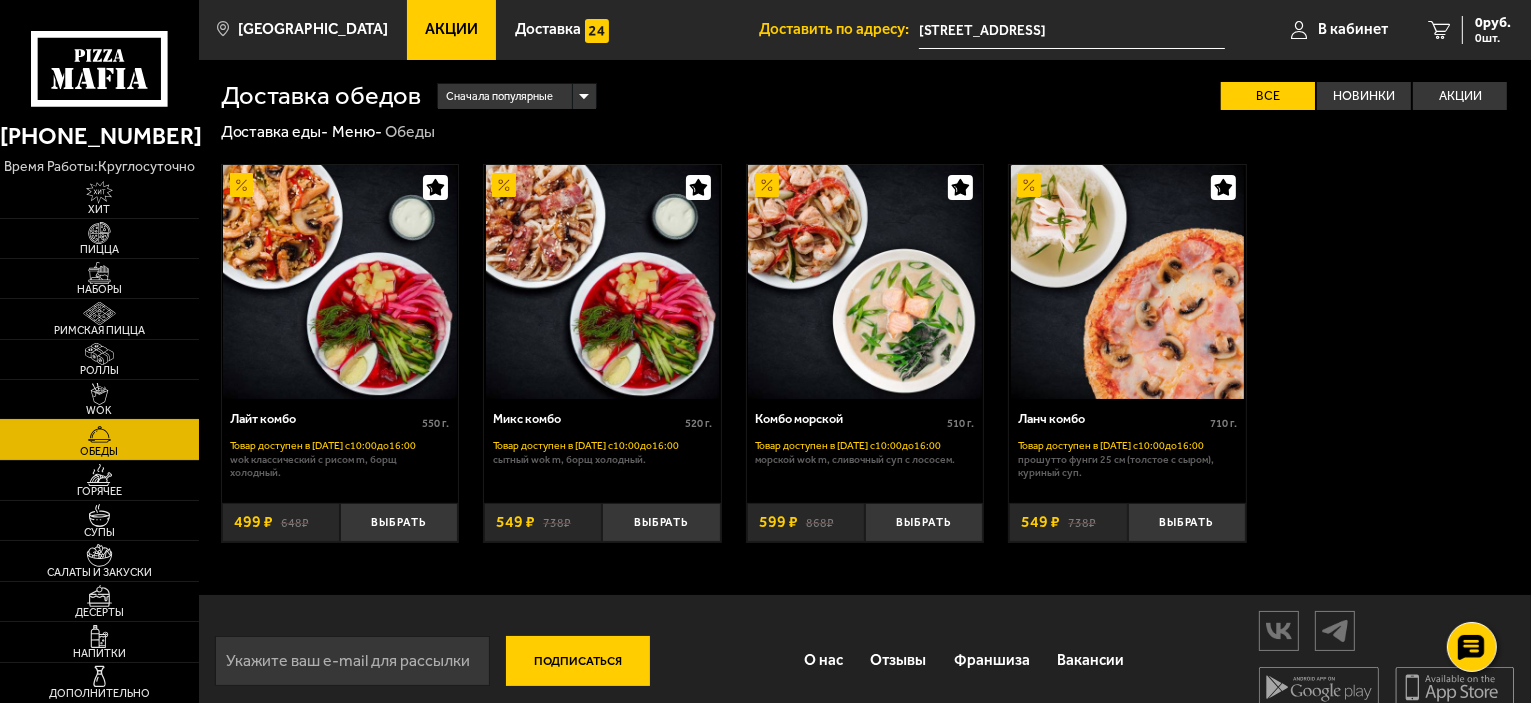click on "WOK" at bounding box center [99, 410] 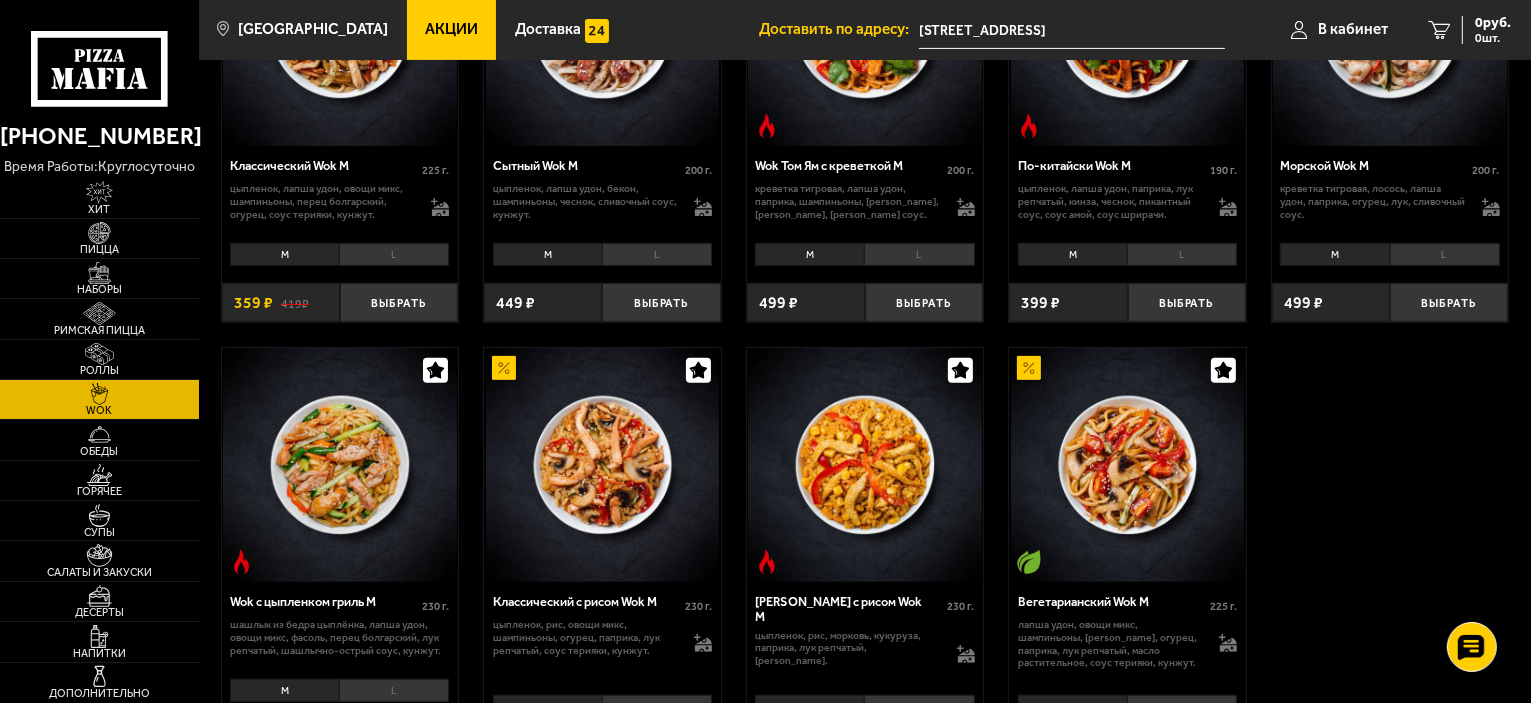 scroll, scrollTop: 685, scrollLeft: 0, axis: vertical 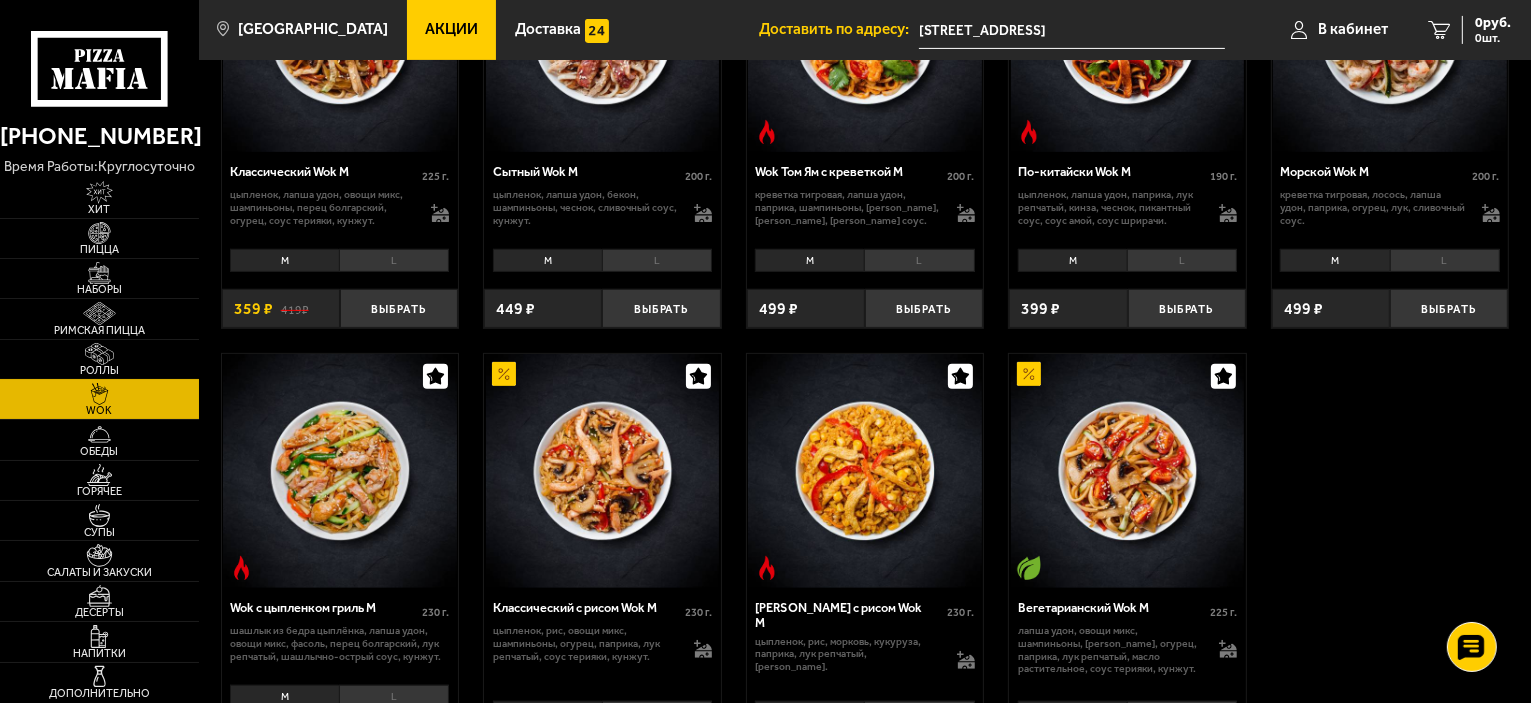 click at bounding box center [99, 354] 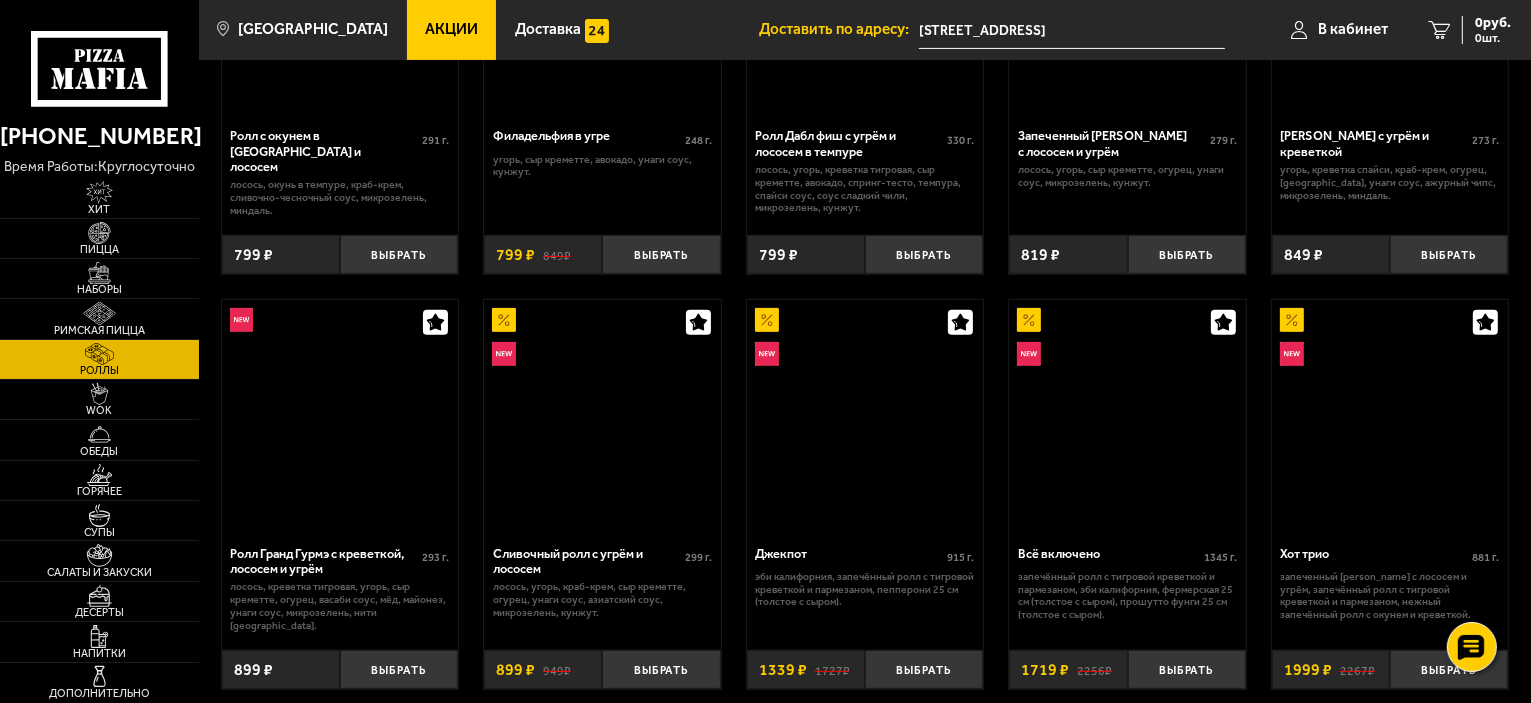 scroll, scrollTop: 0, scrollLeft: 0, axis: both 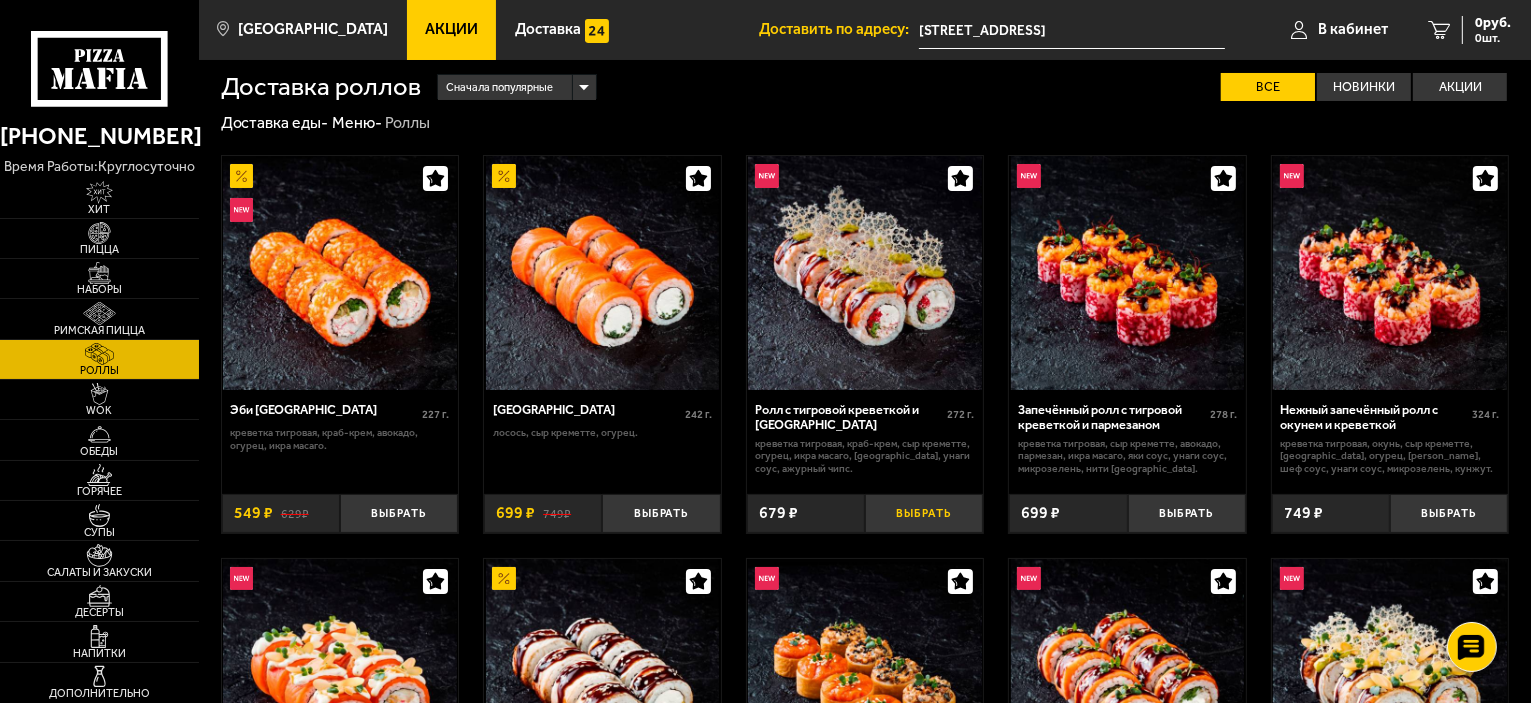 click on "Выбрать" at bounding box center [924, 513] 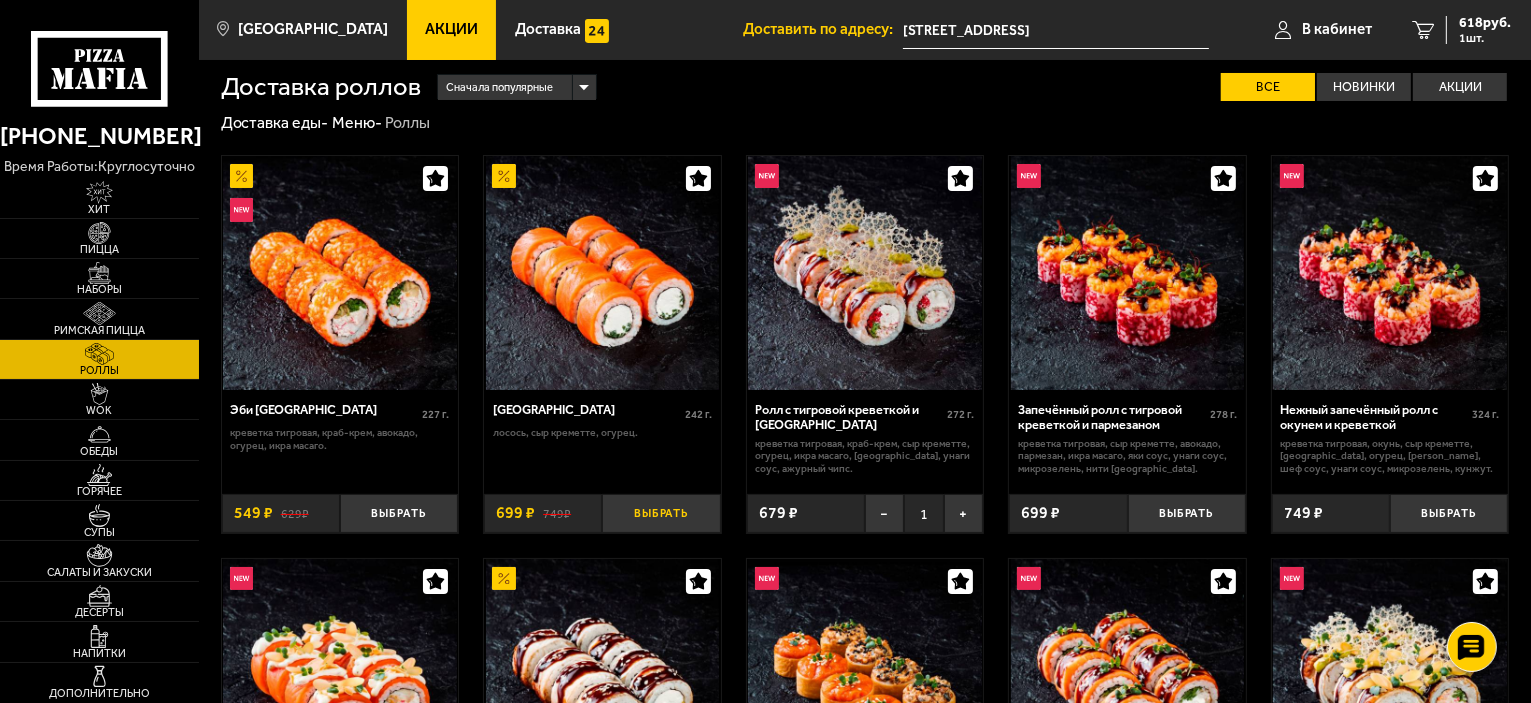 click on "Выбрать" at bounding box center (661, 513) 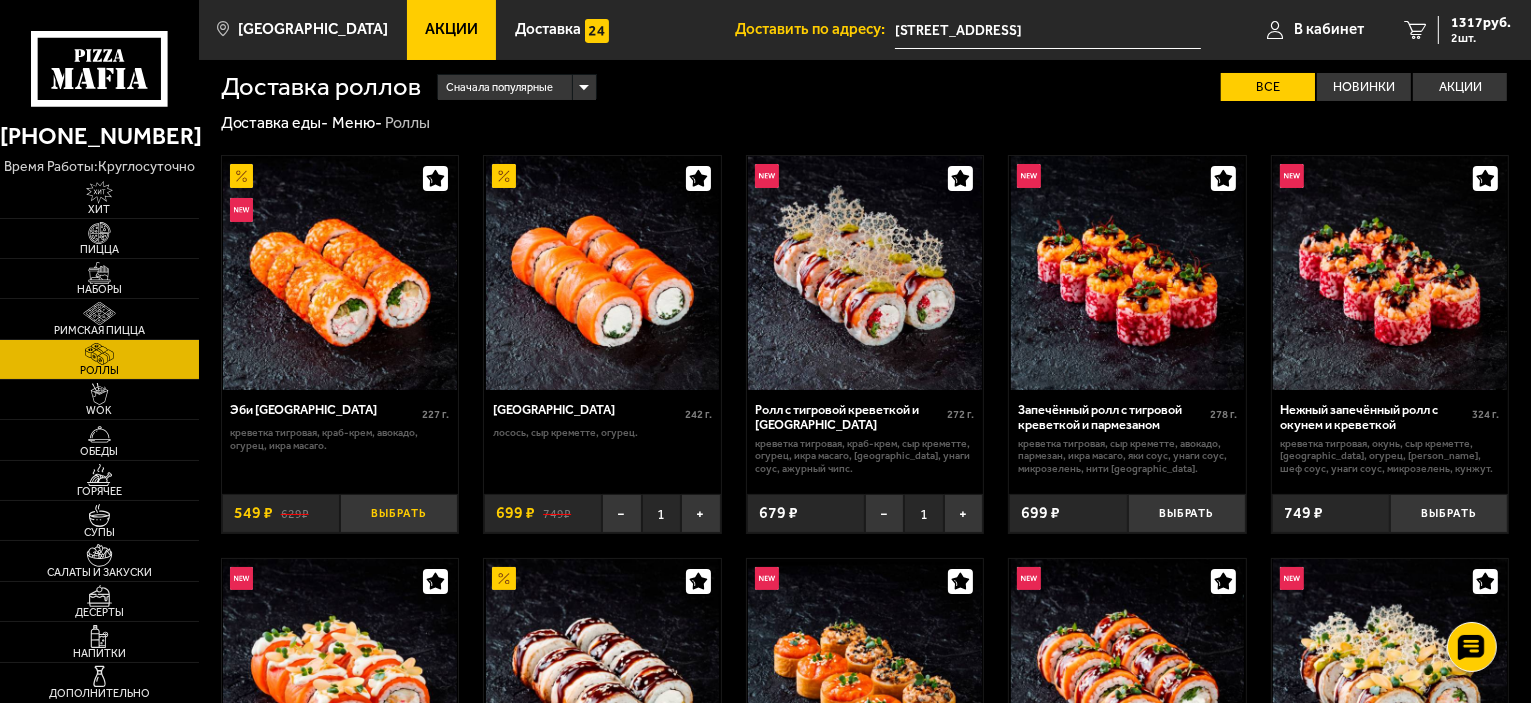 click on "Выбрать" at bounding box center [399, 513] 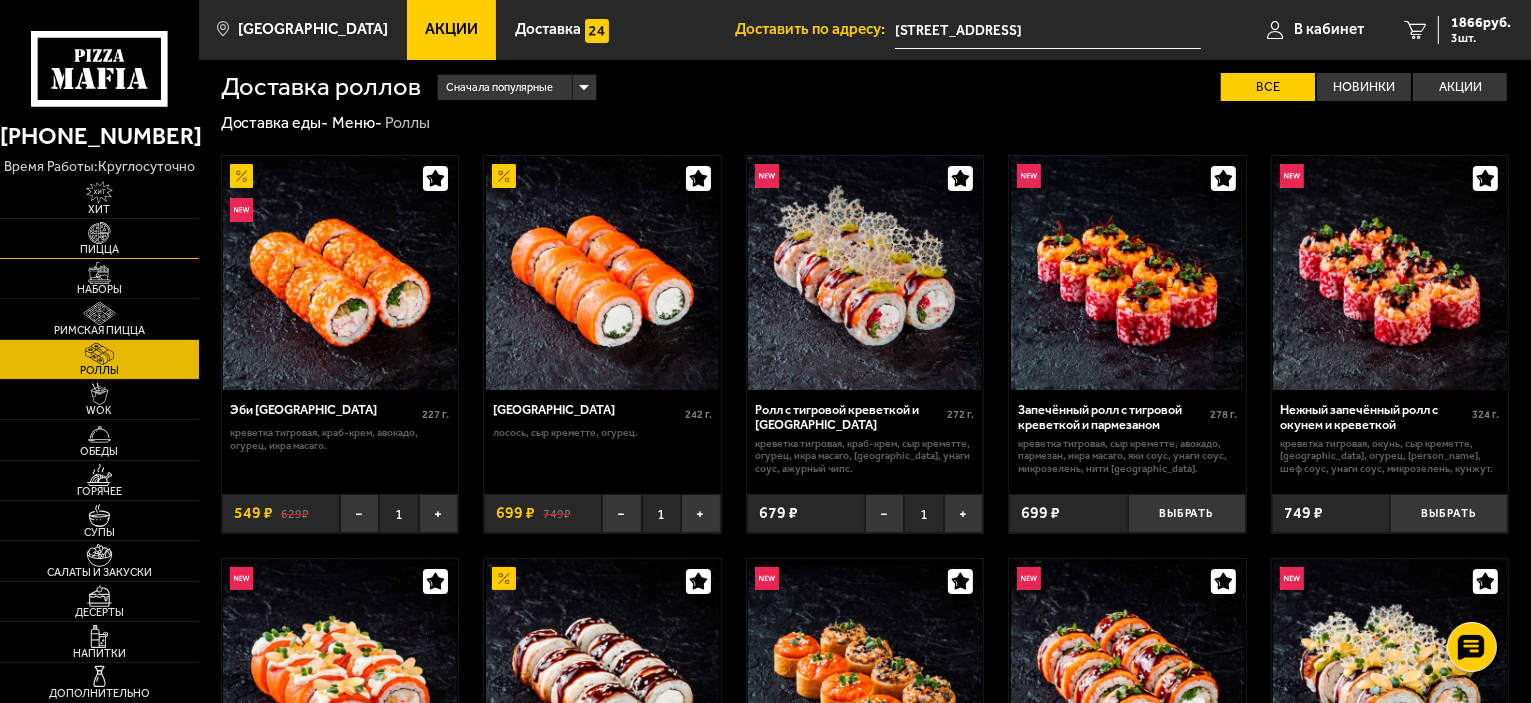 click at bounding box center (99, 233) 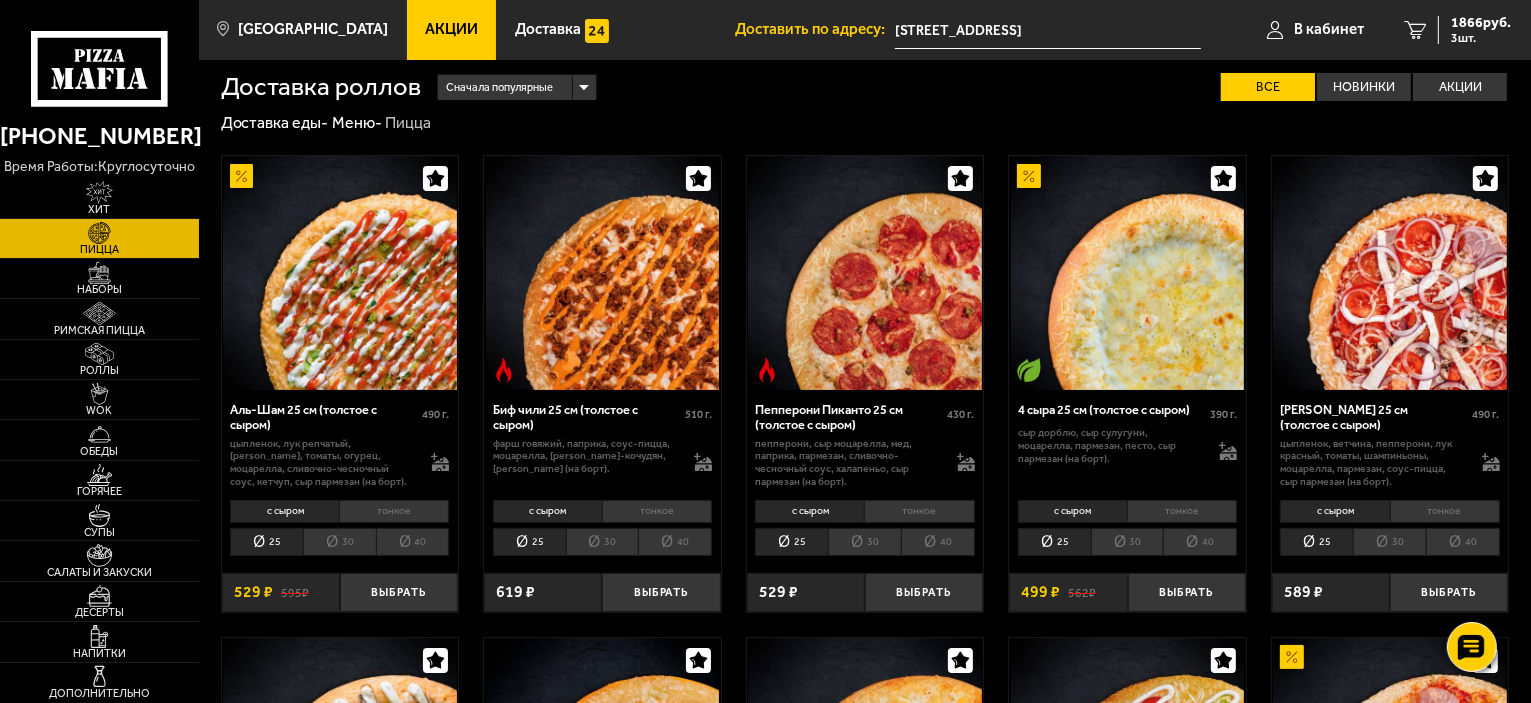 scroll, scrollTop: 0, scrollLeft: 0, axis: both 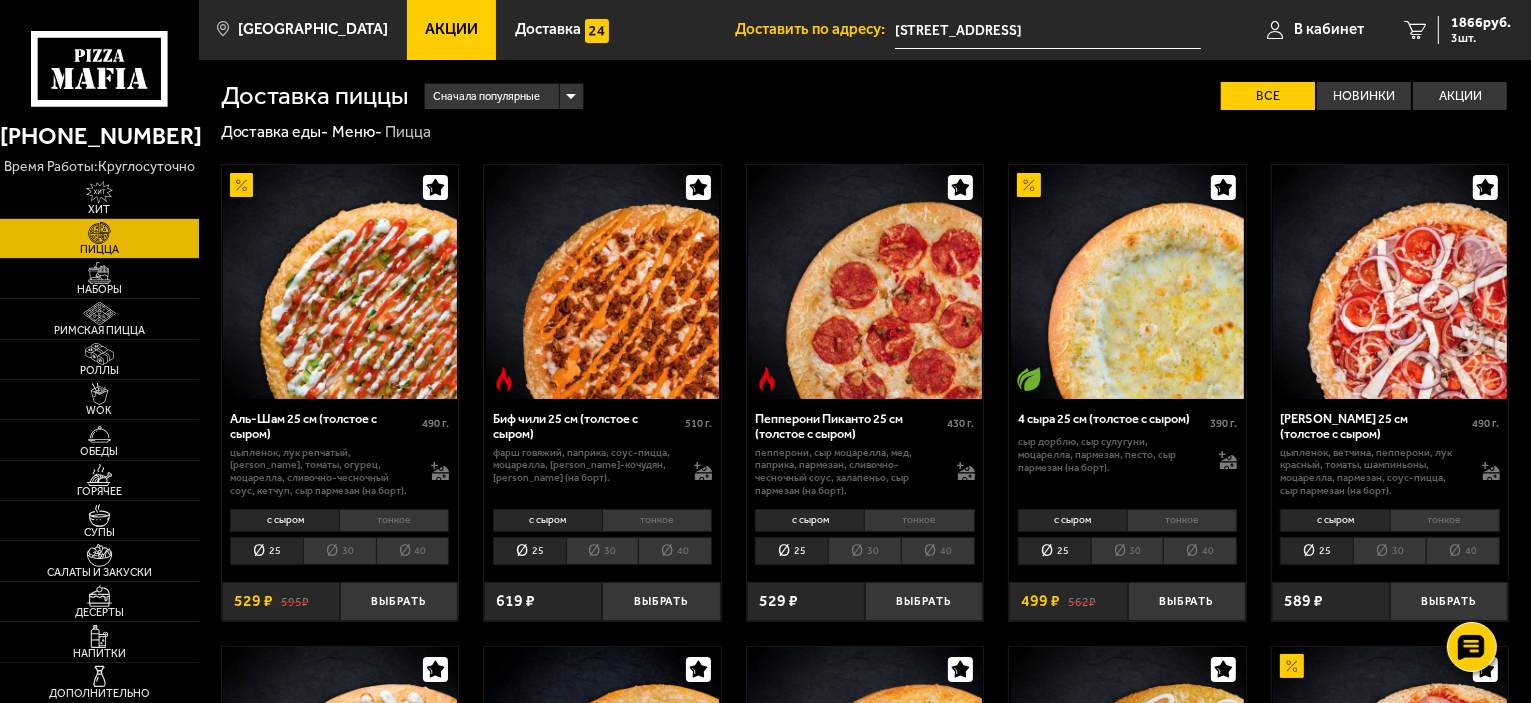 click on "40" at bounding box center (413, 551) 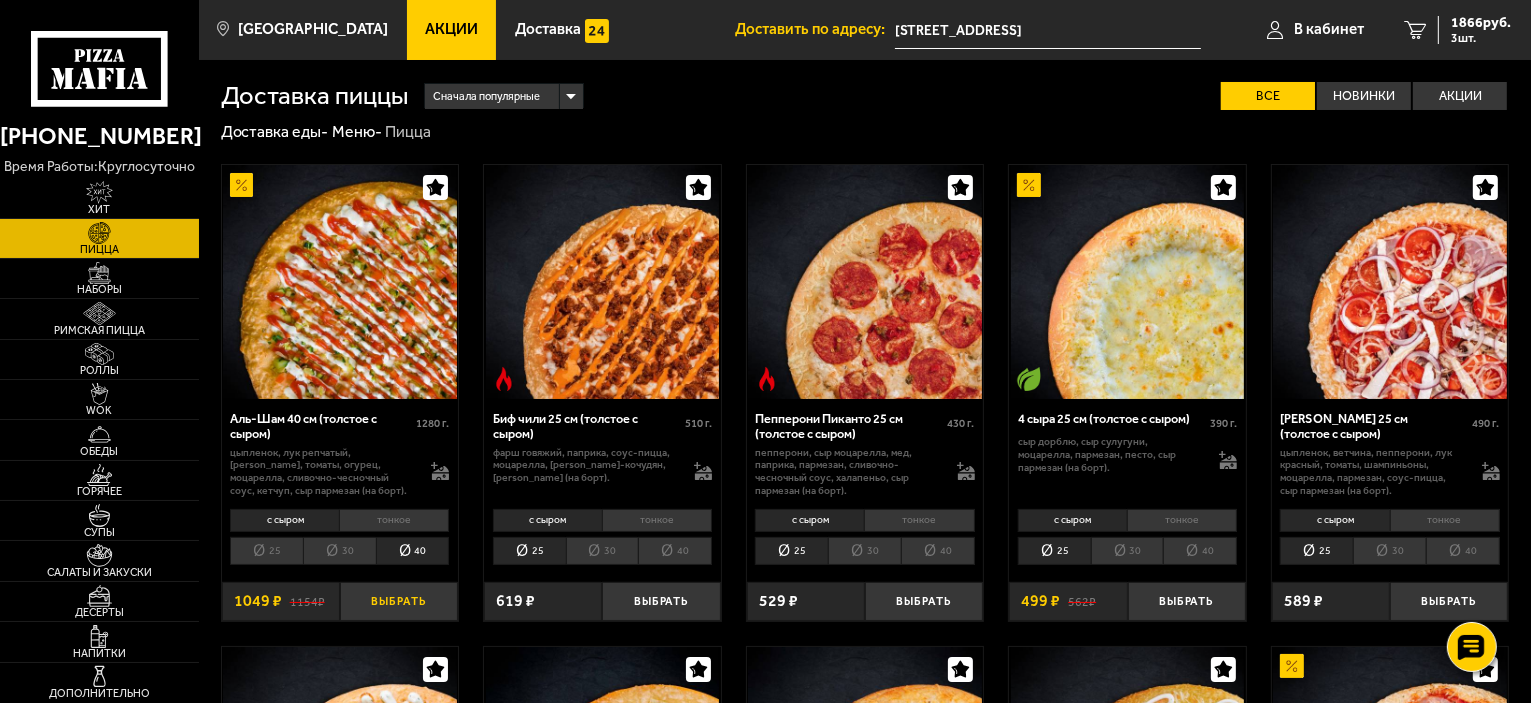 click on "Выбрать" at bounding box center (399, 601) 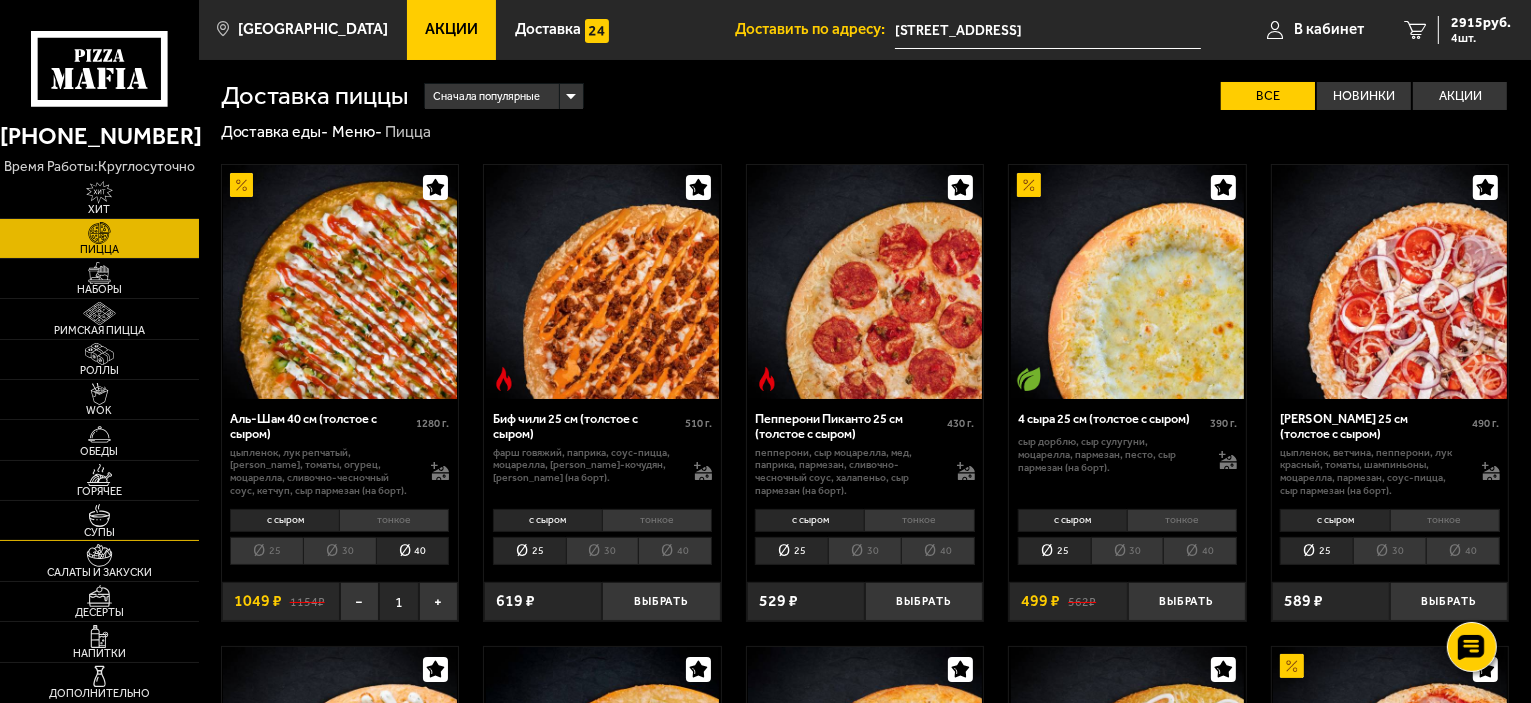 click at bounding box center [99, 515] 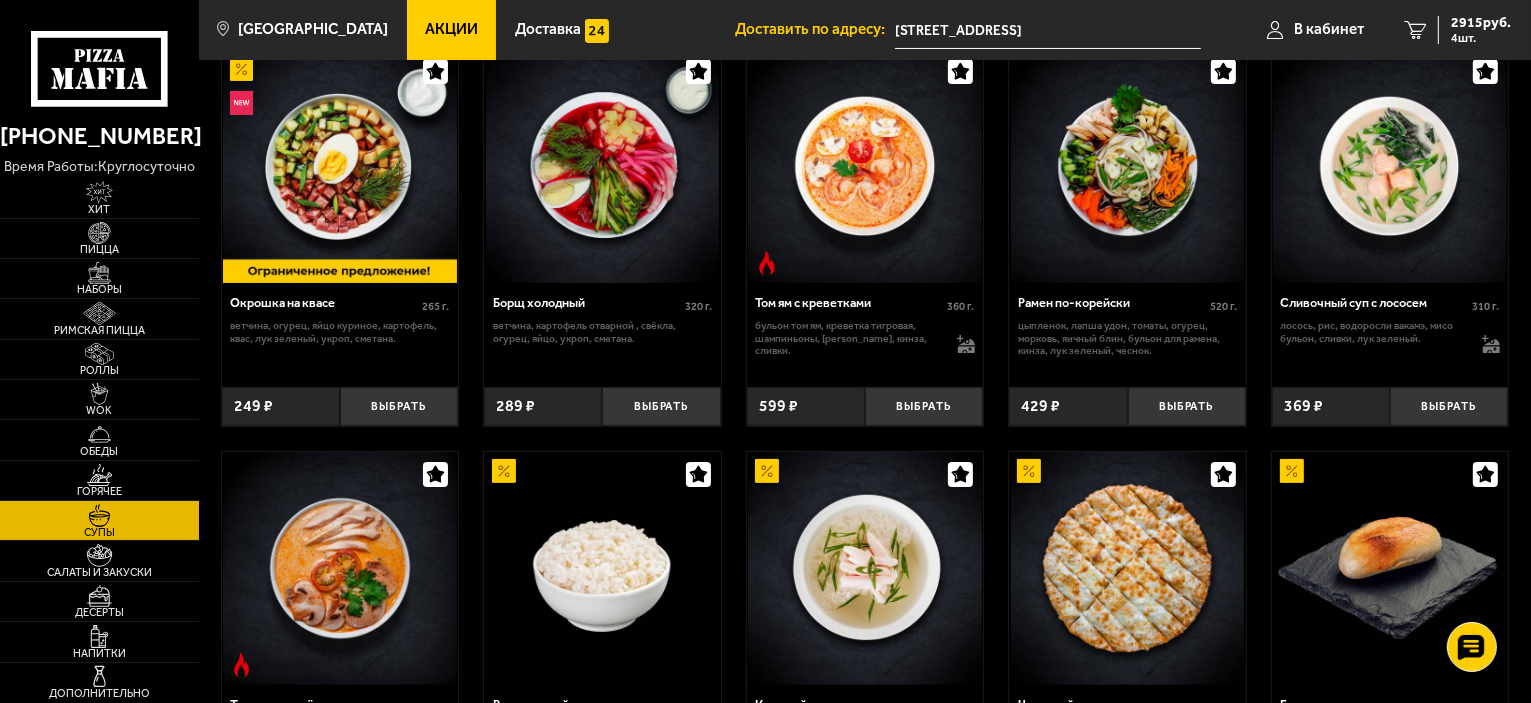 scroll, scrollTop: 287, scrollLeft: 0, axis: vertical 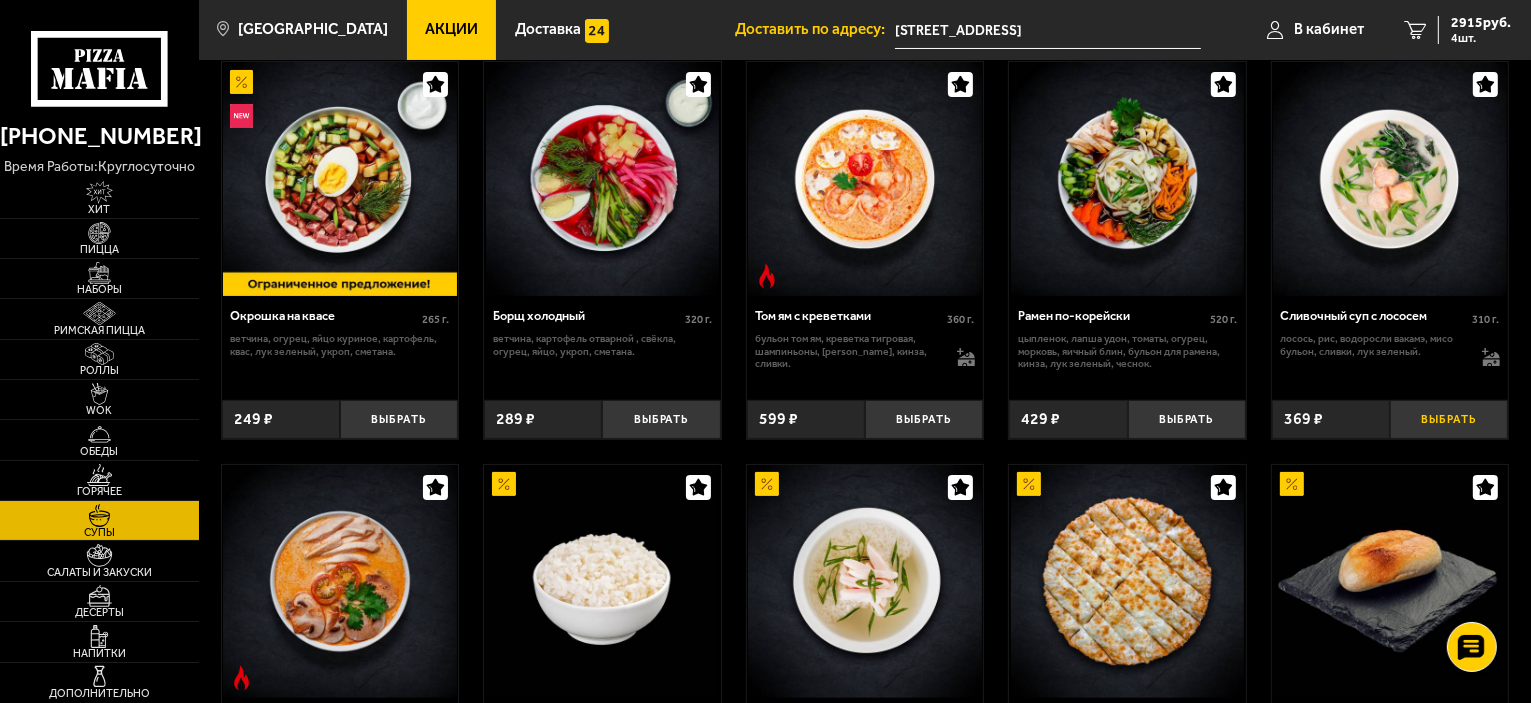 click on "Выбрать" at bounding box center [1449, 419] 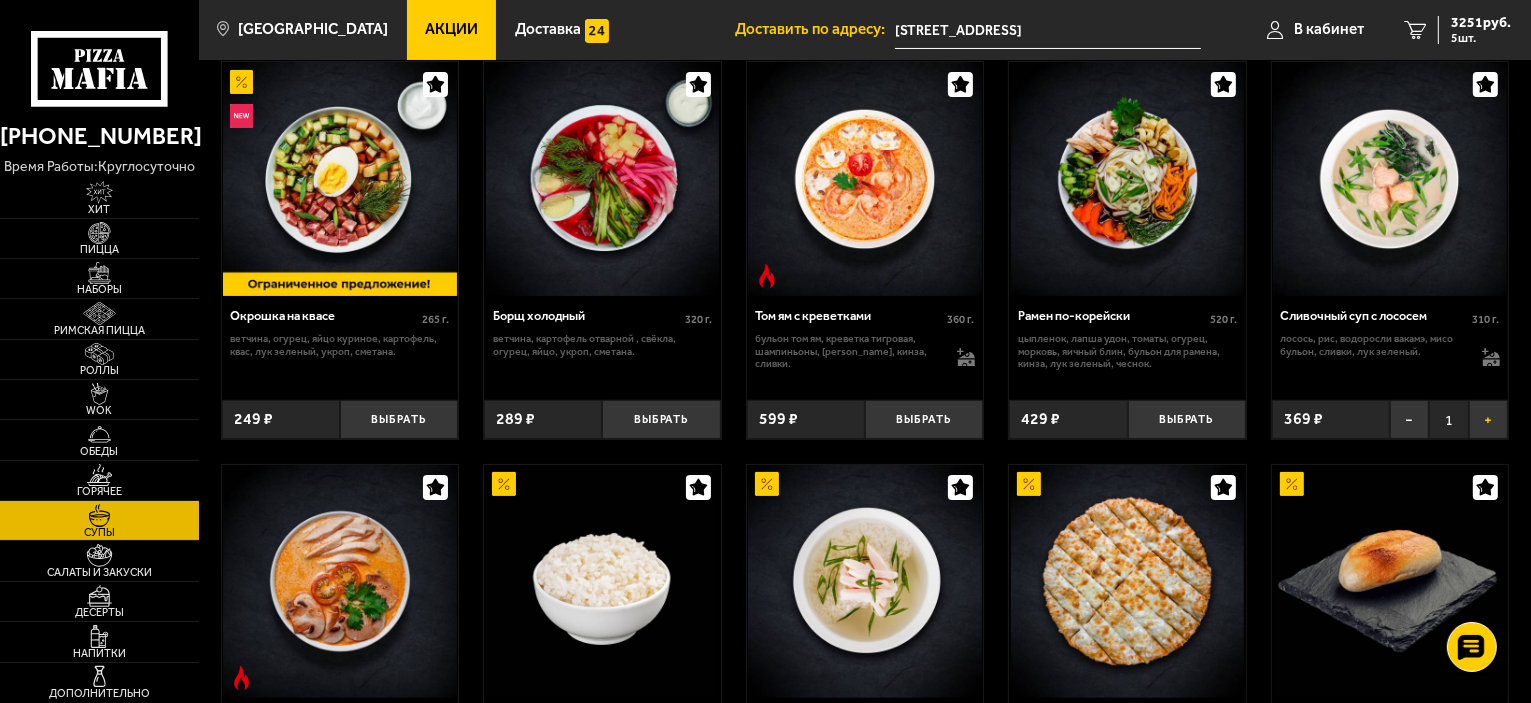 click on "+" at bounding box center (1488, 419) 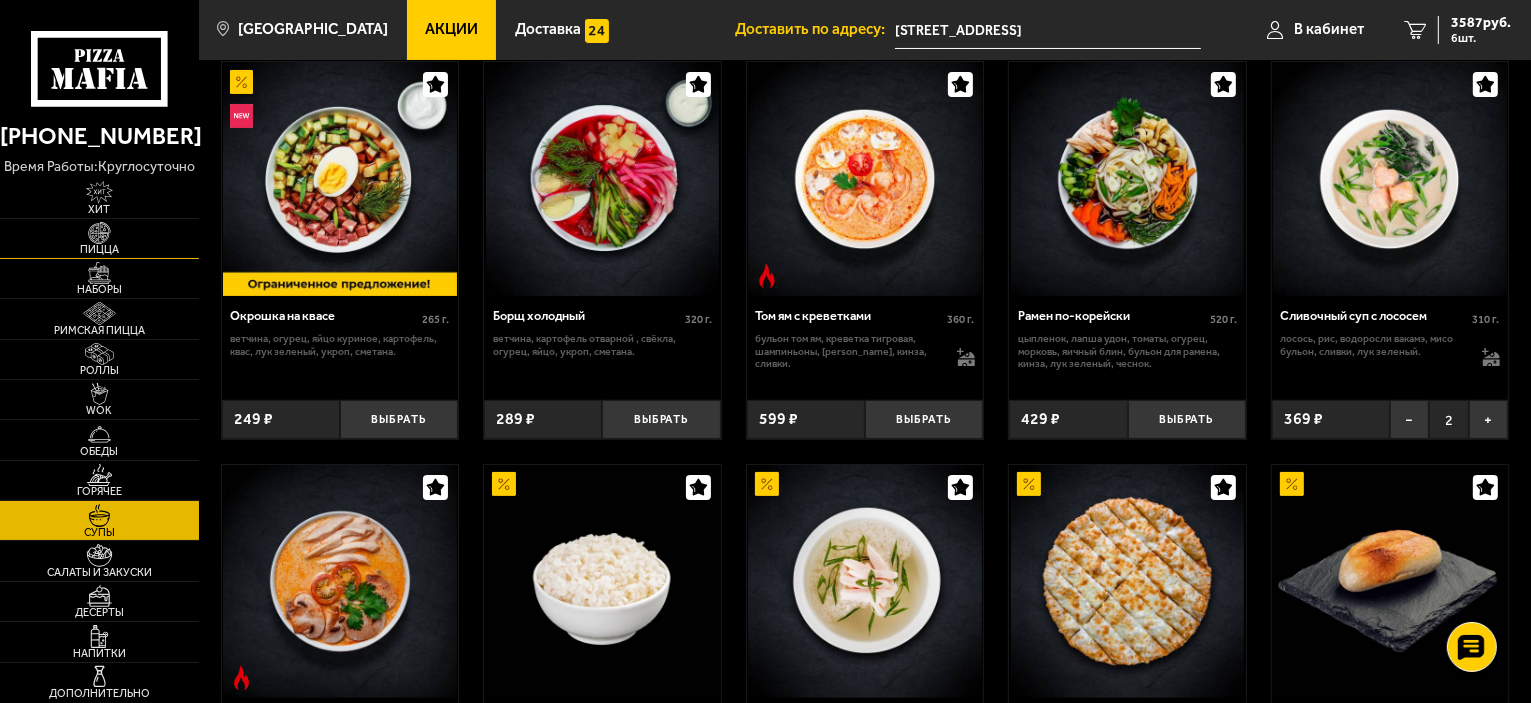 click on "Пицца" at bounding box center (99, 238) 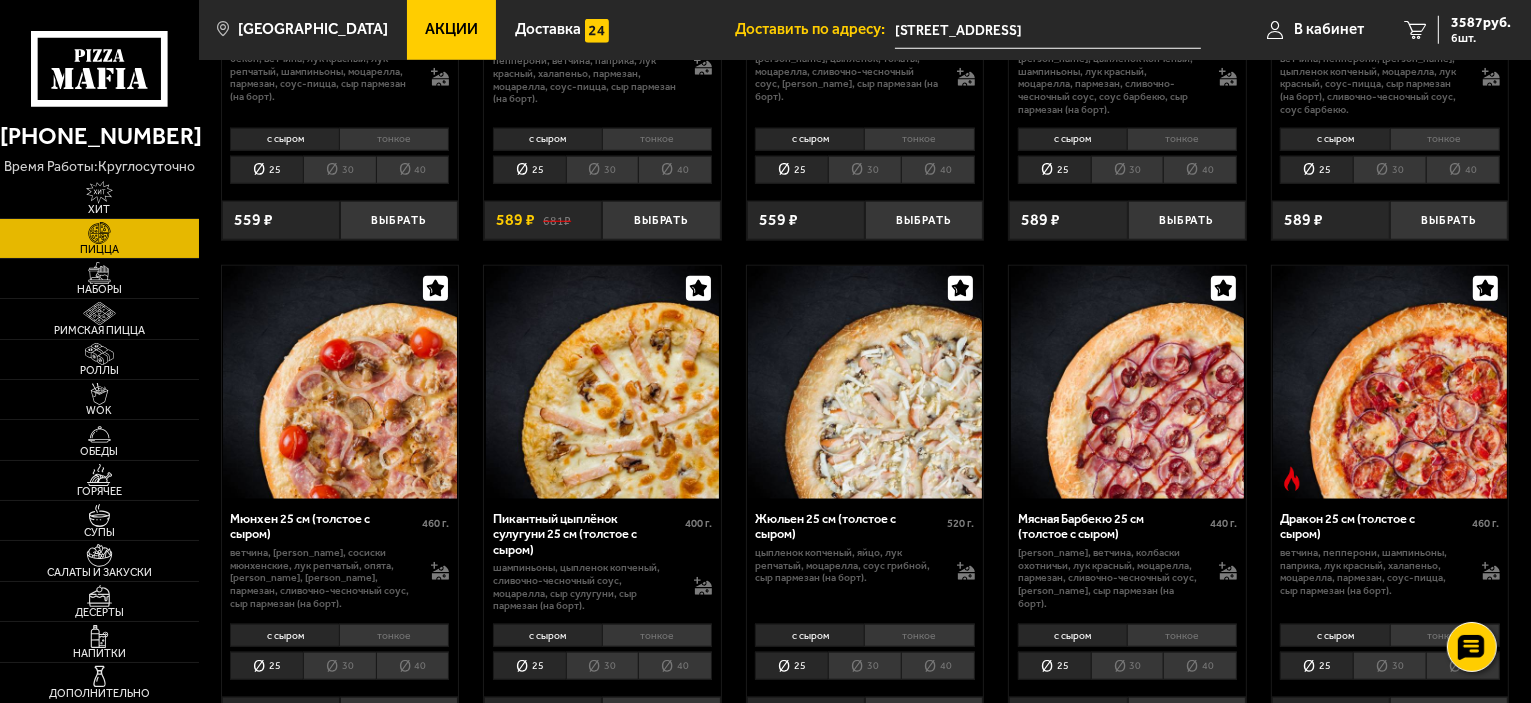 scroll, scrollTop: 1956, scrollLeft: 0, axis: vertical 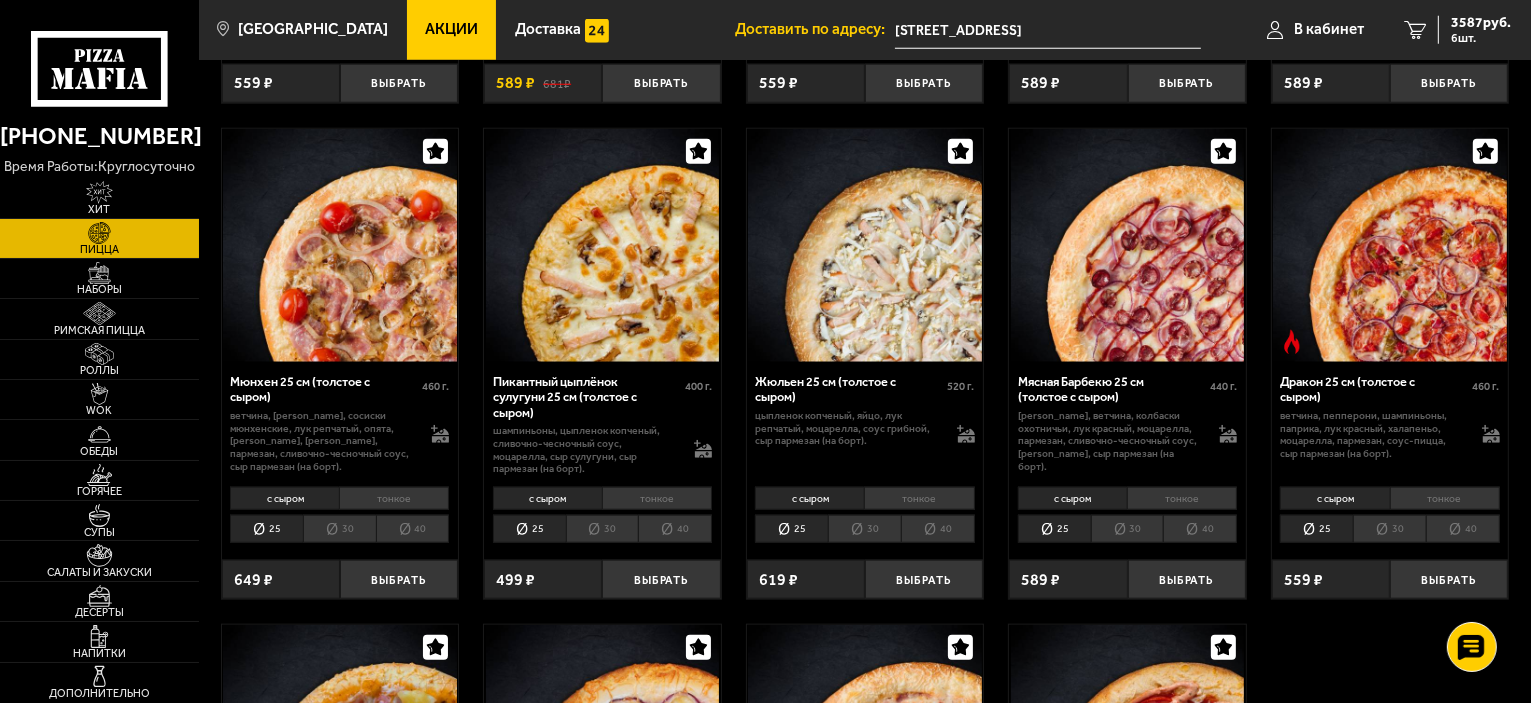 click on "40" at bounding box center (938, 529) 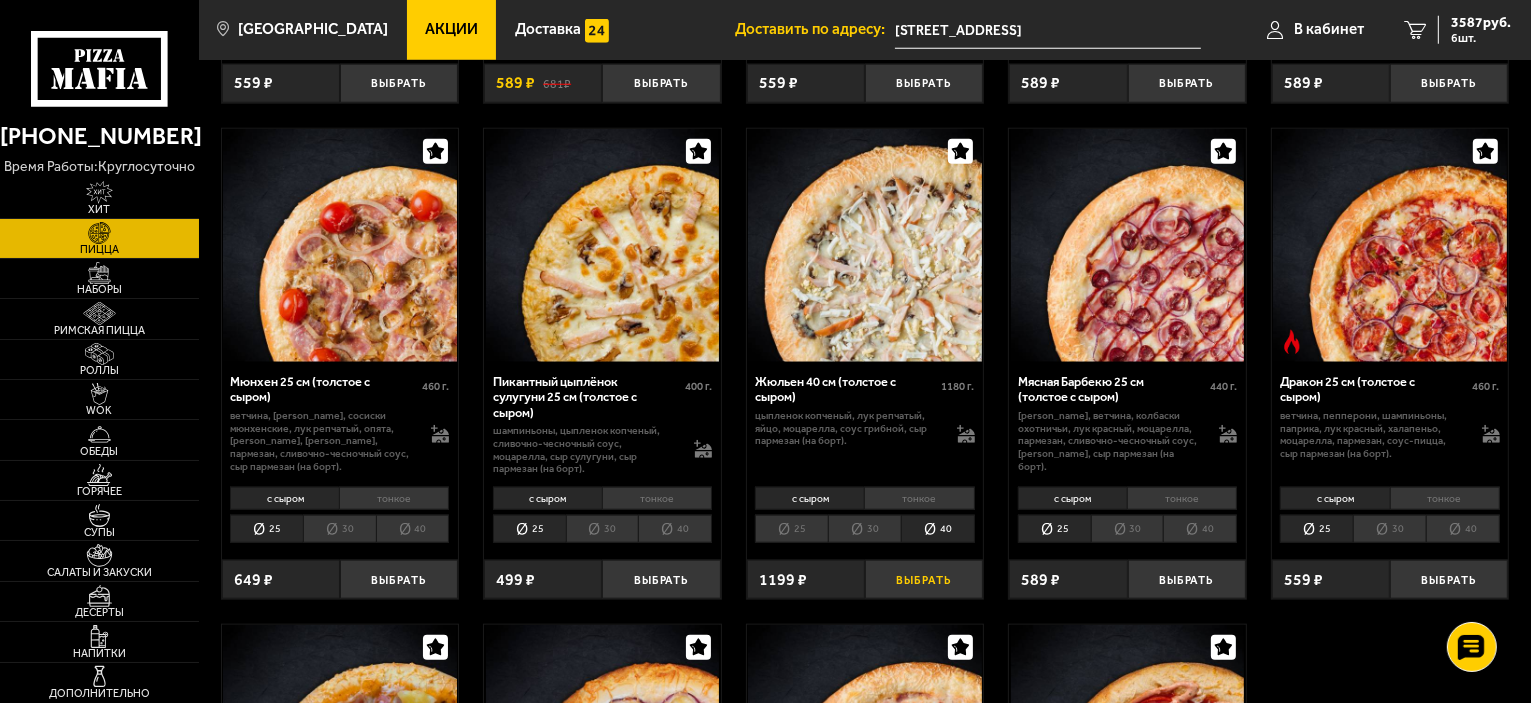 click on "Выбрать" at bounding box center [924, 579] 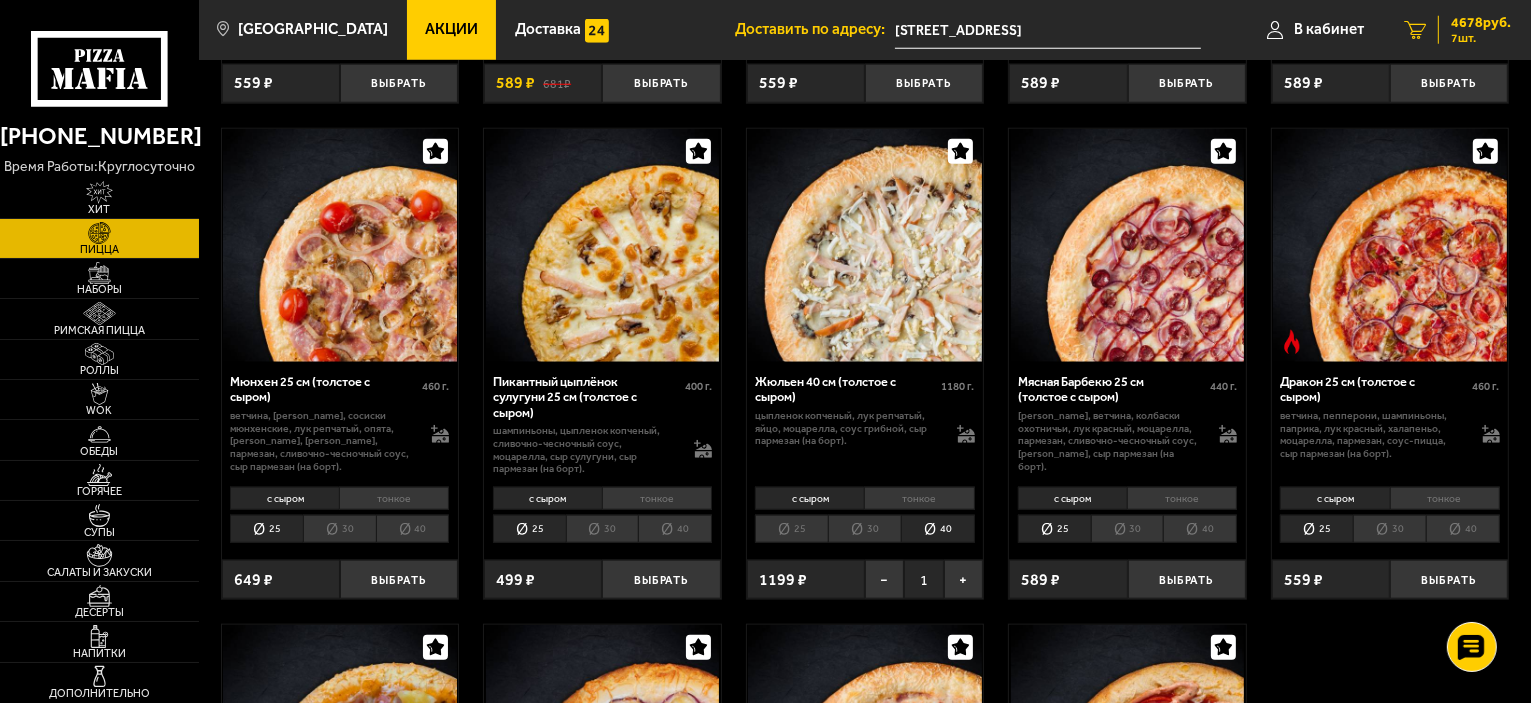click on "4678  руб." at bounding box center (1481, 23) 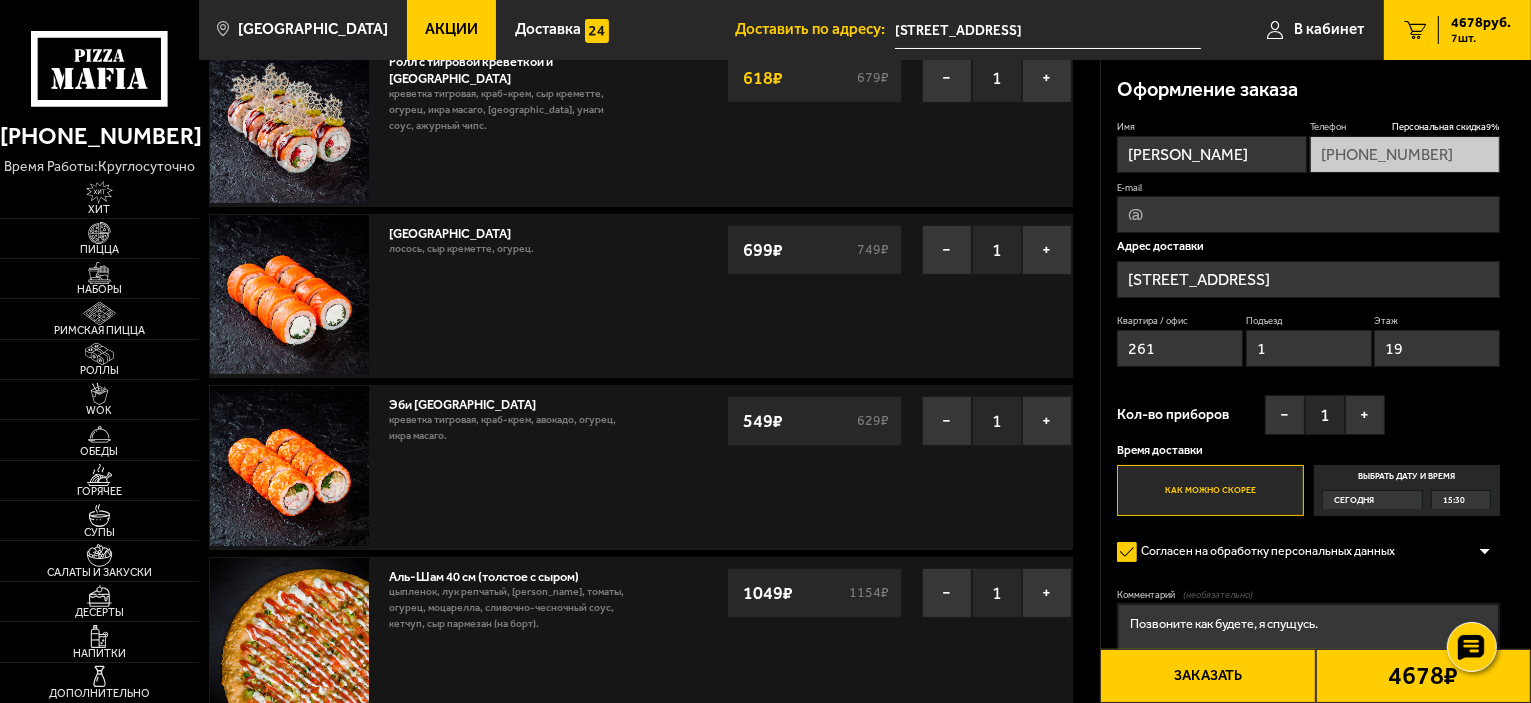 scroll, scrollTop: 0, scrollLeft: 0, axis: both 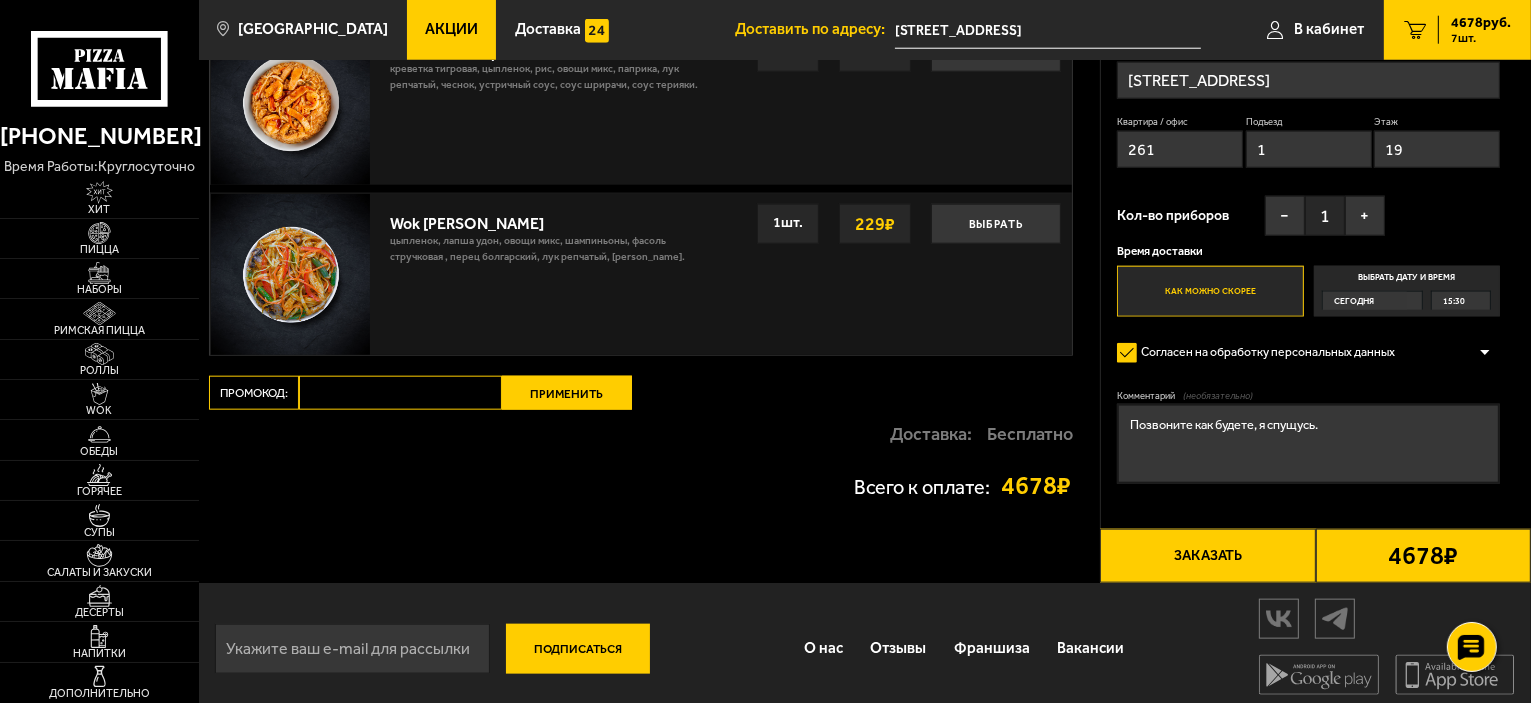 click on "Заказать" at bounding box center [1207, 556] 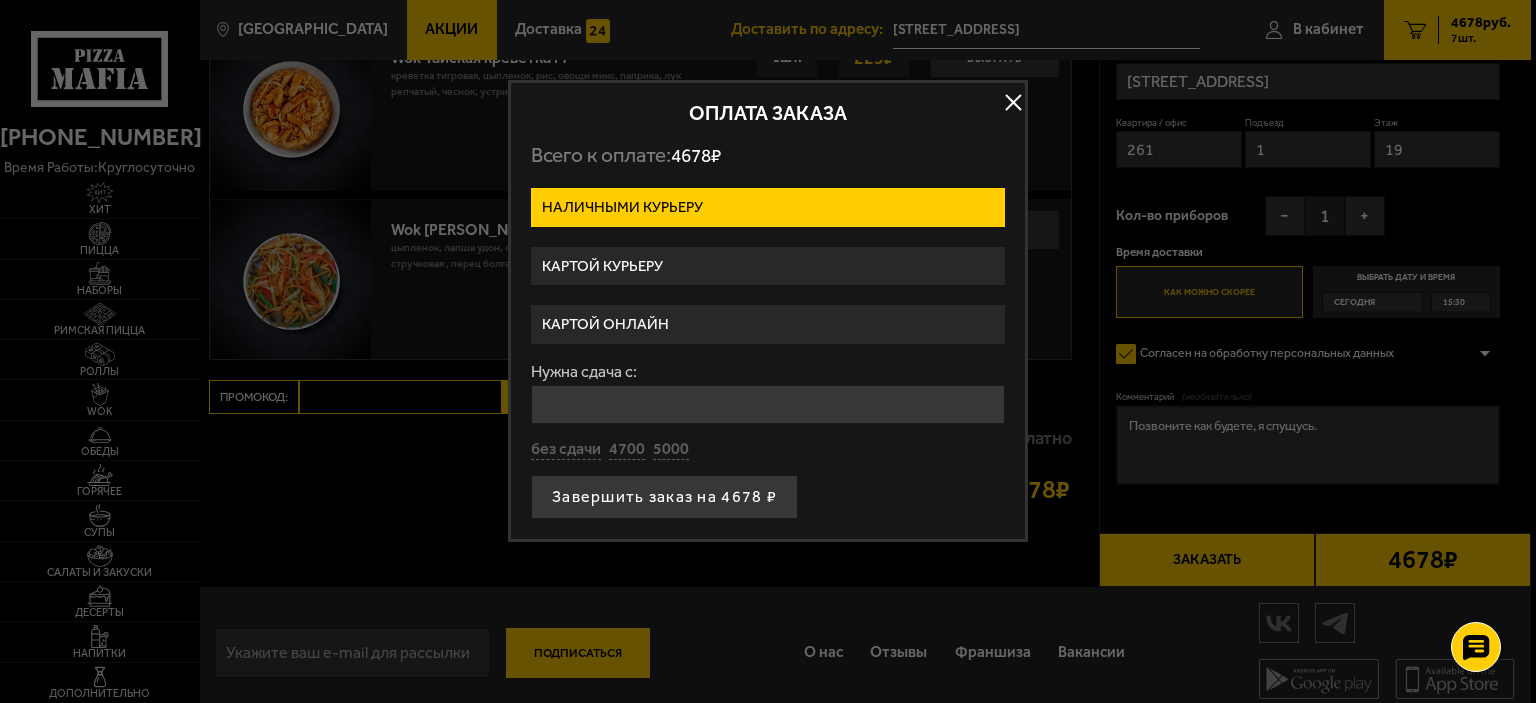 click on "Картой курьеру" at bounding box center (768, 266) 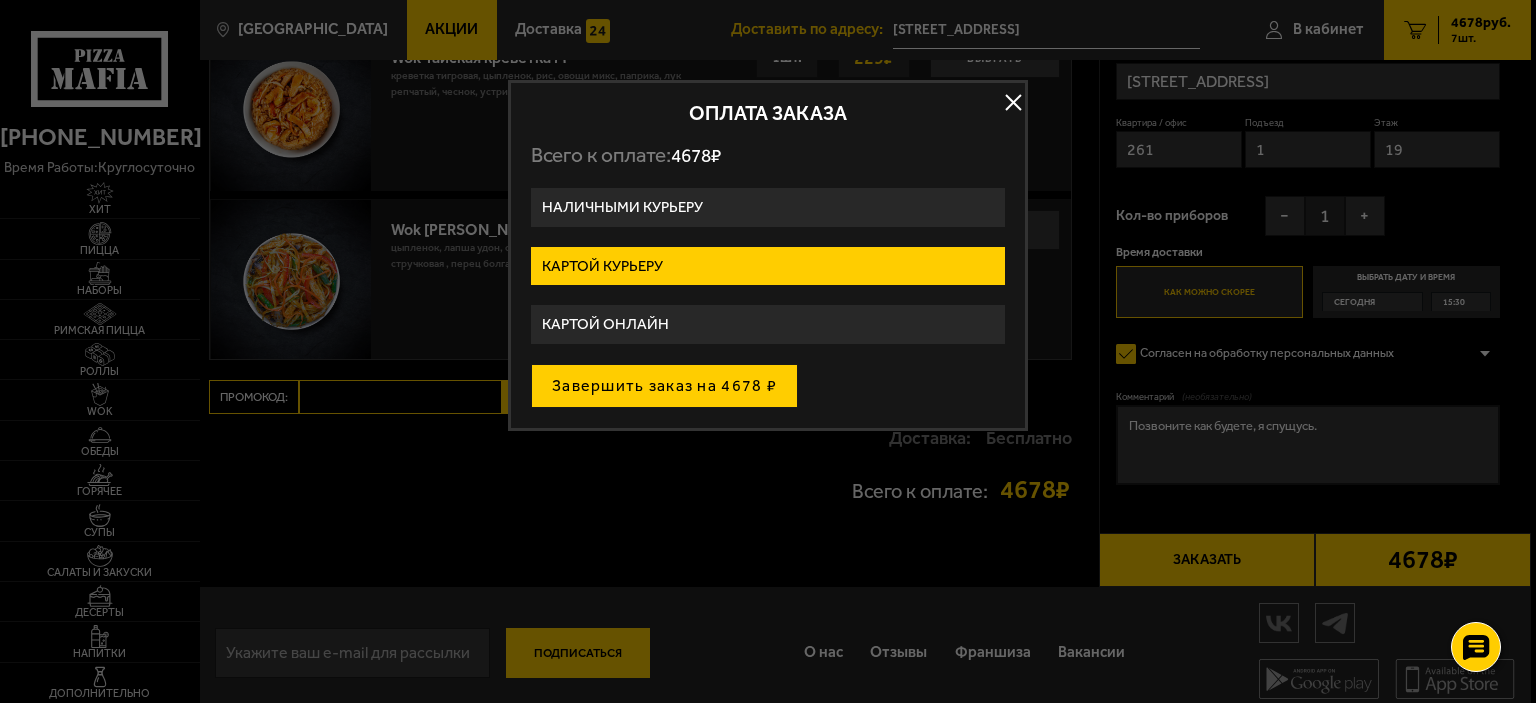 click on "Завершить заказ на 4678 ₽" at bounding box center [664, 386] 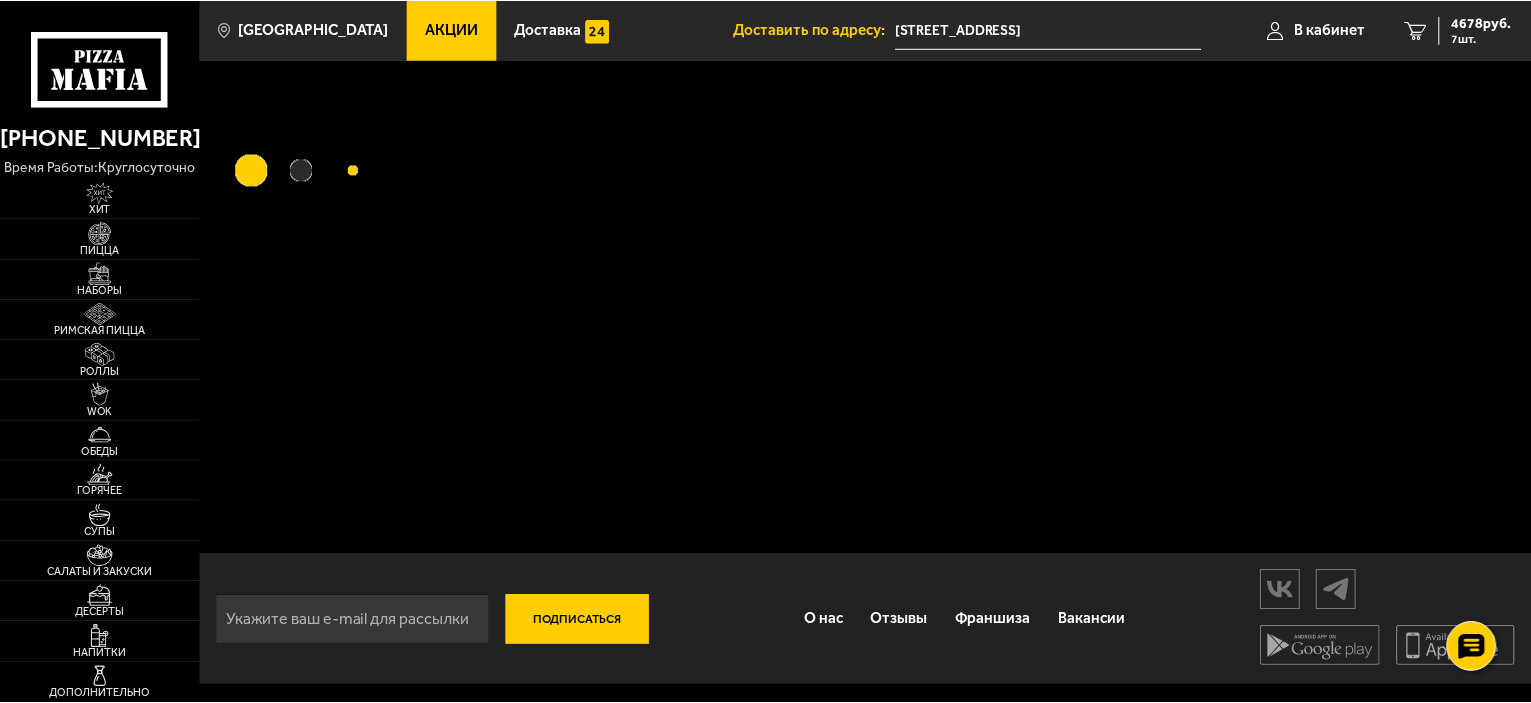 scroll, scrollTop: 0, scrollLeft: 0, axis: both 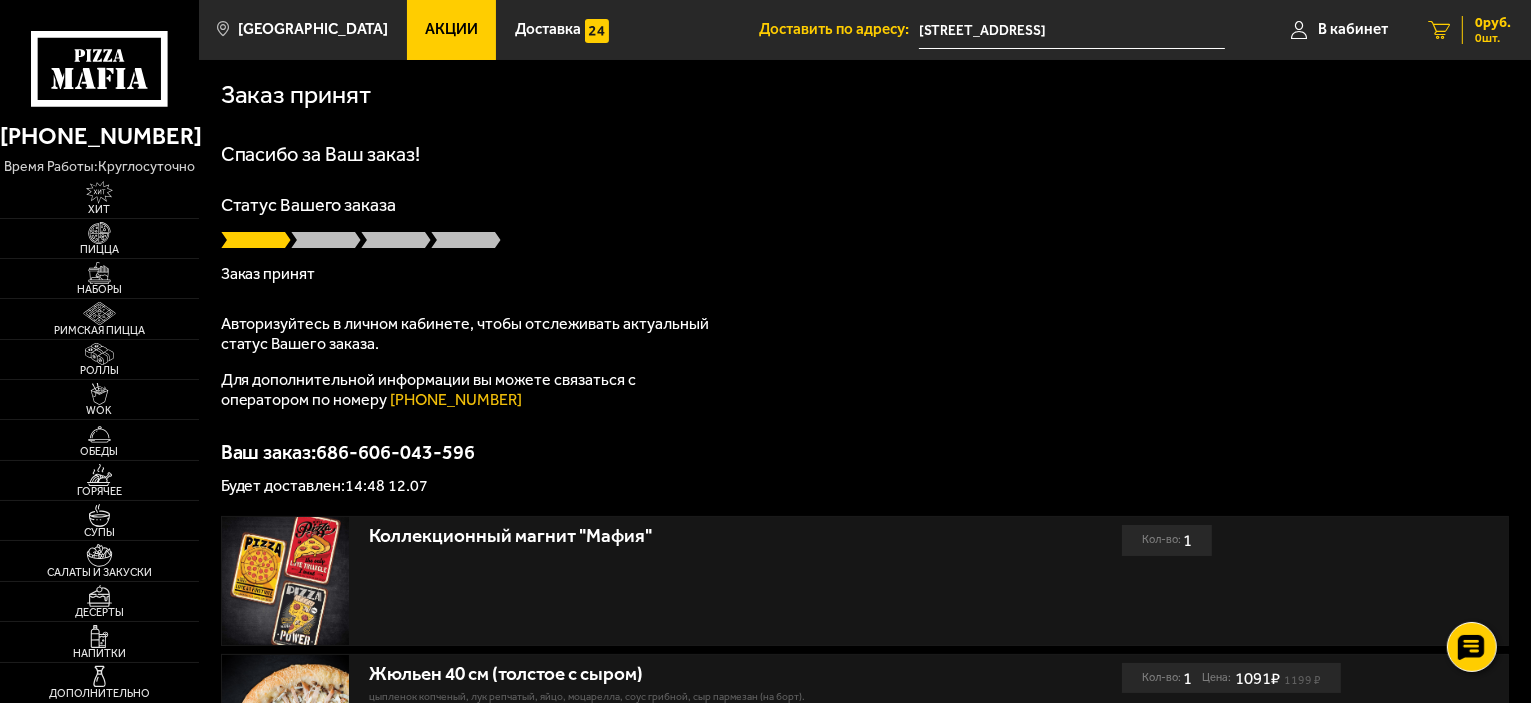 click on "0  руб." at bounding box center (1493, 23) 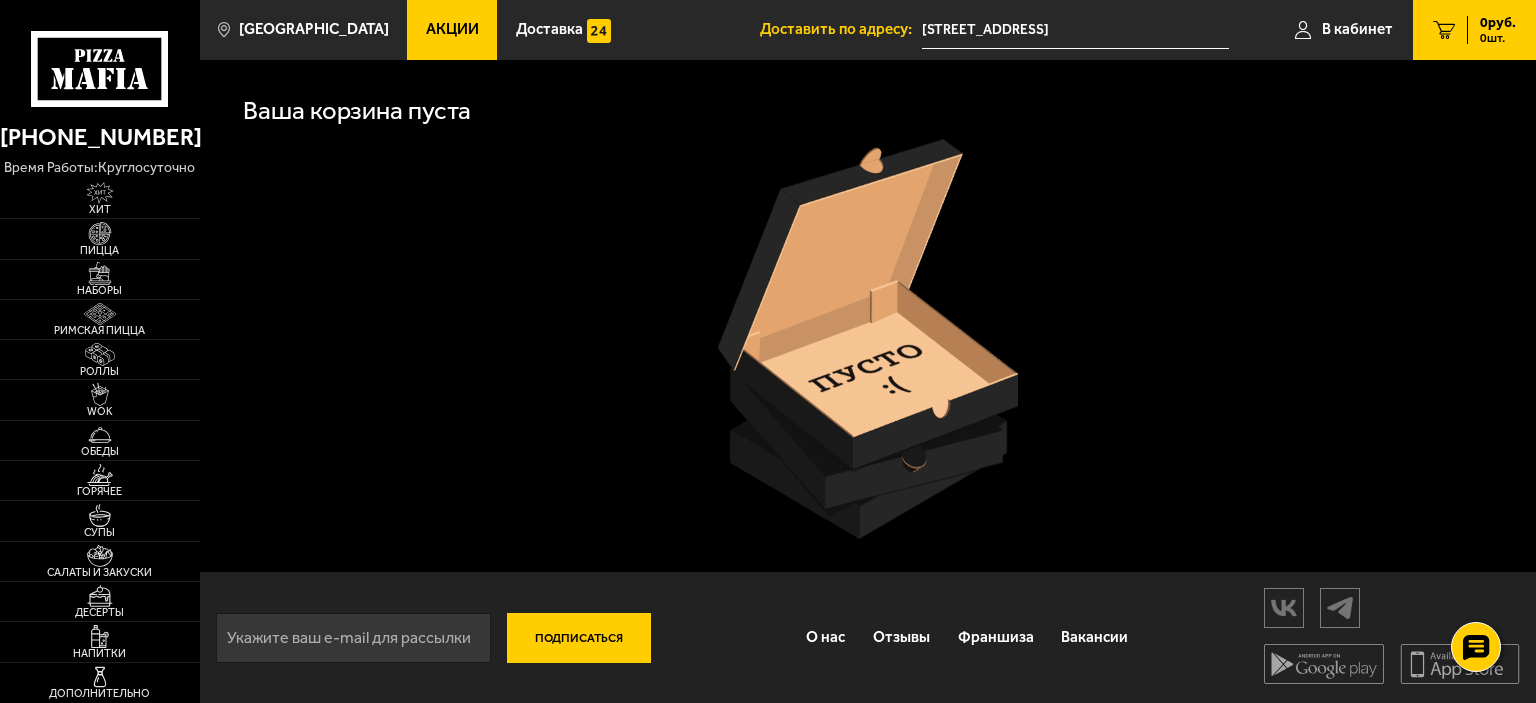 click 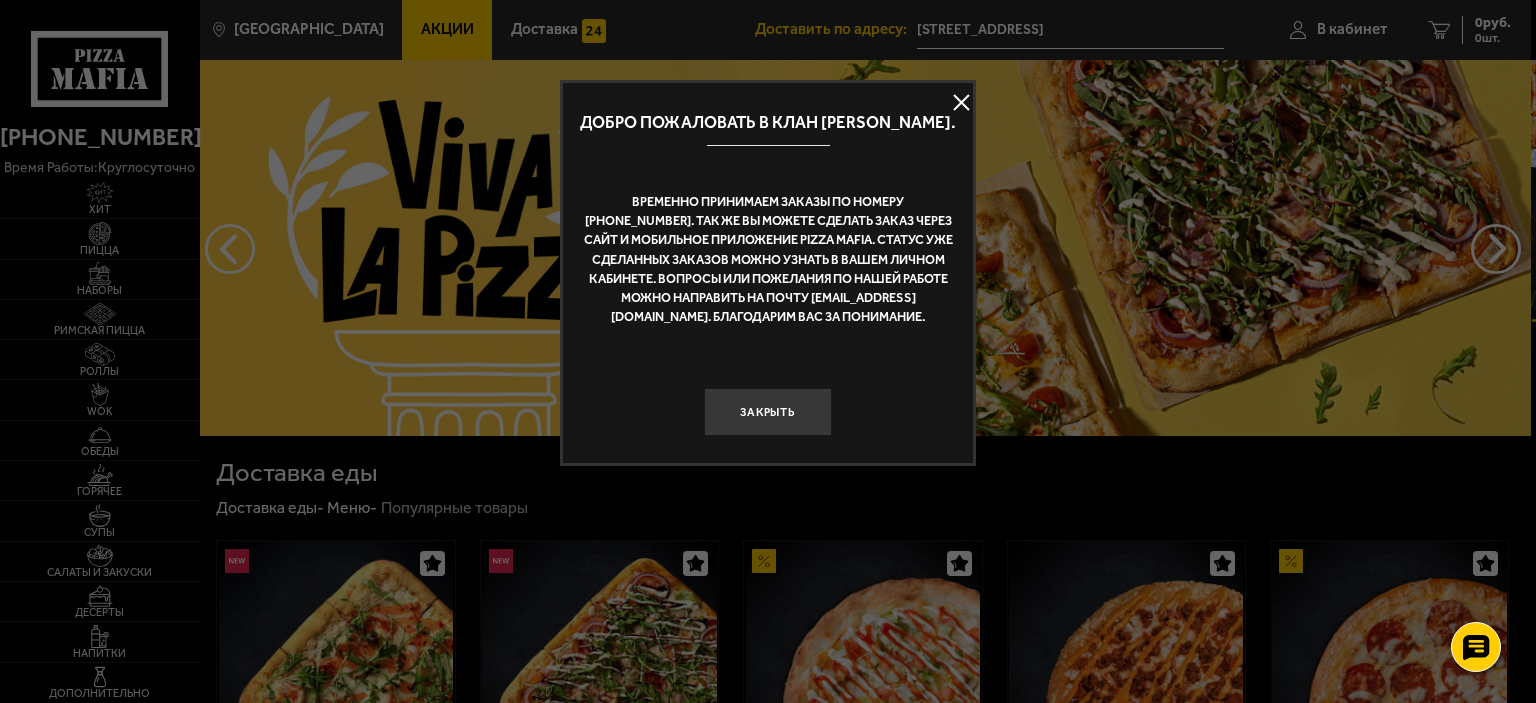 click at bounding box center (961, 103) 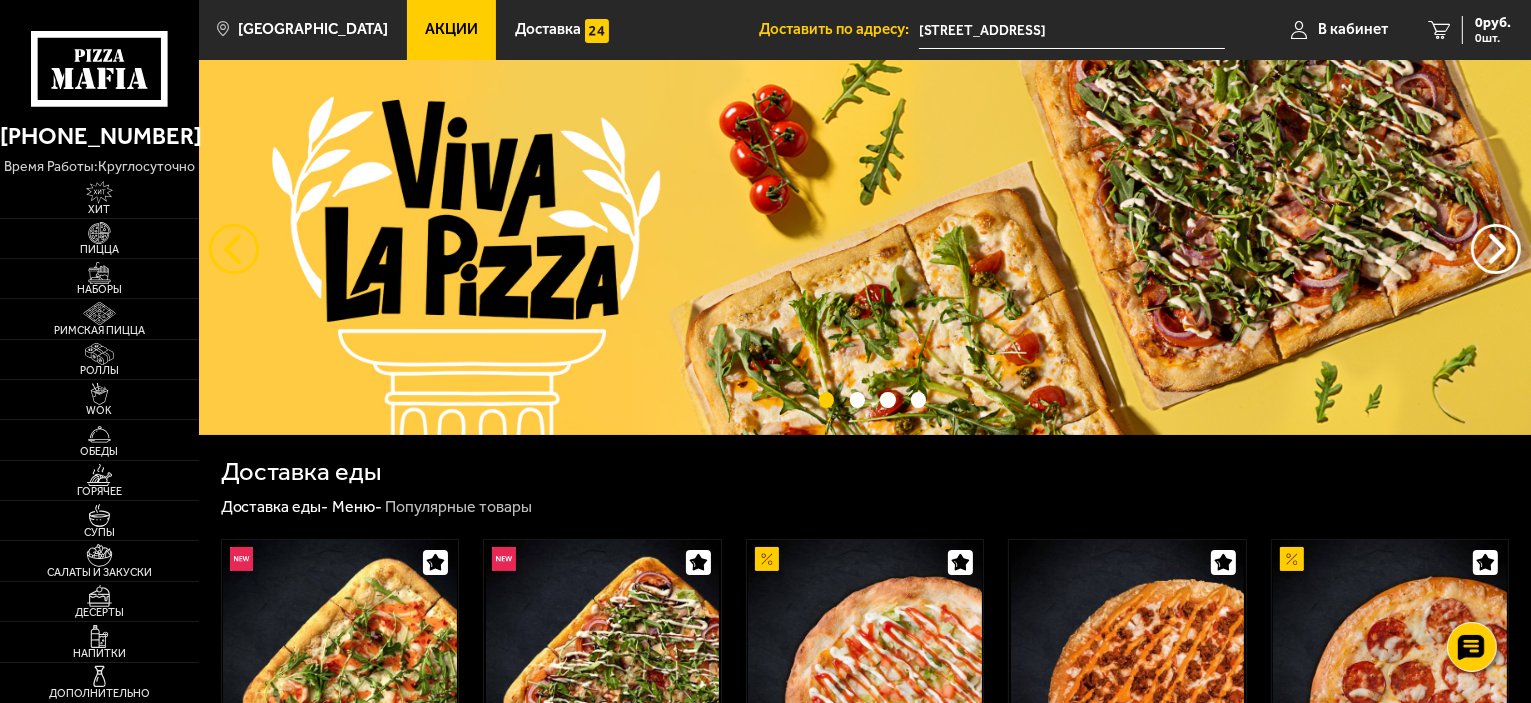 click at bounding box center [234, 249] 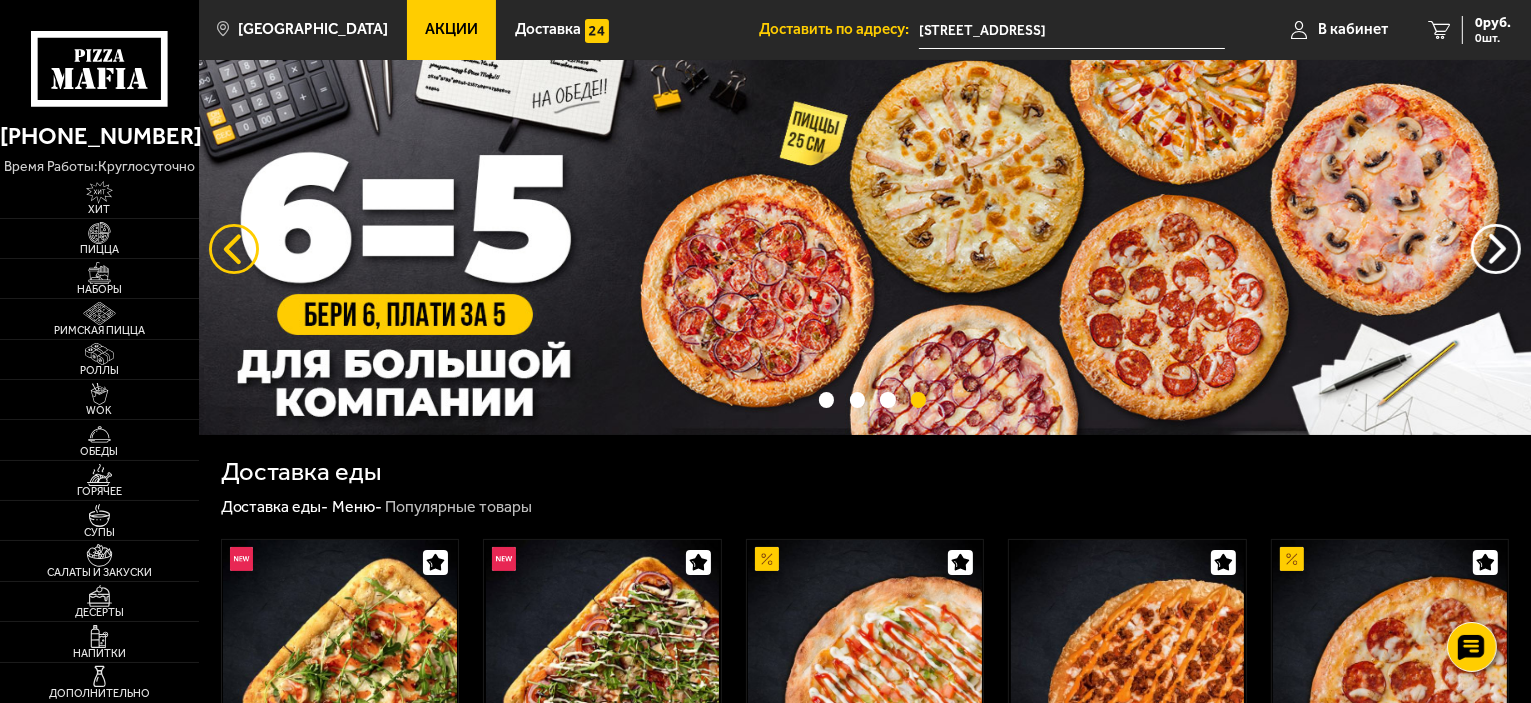 click at bounding box center [234, 249] 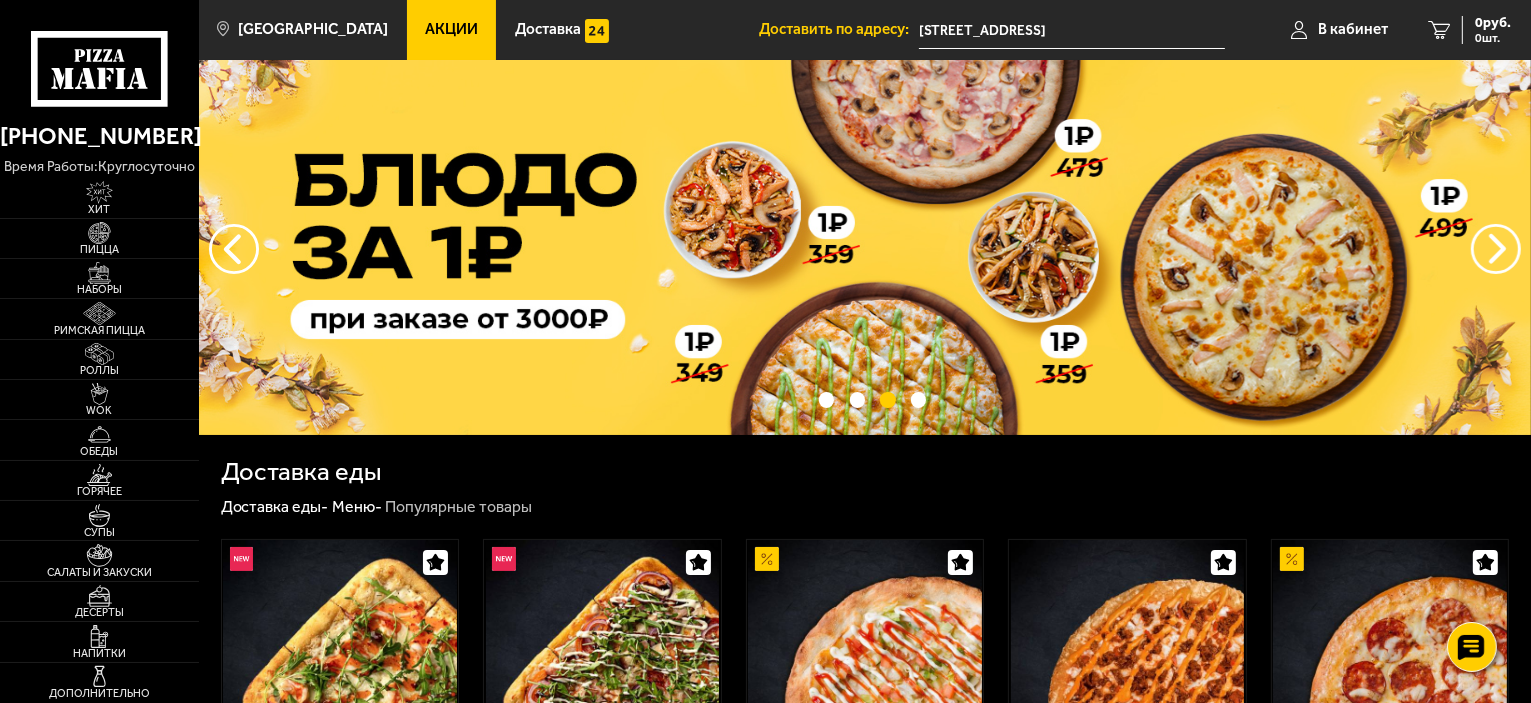 click at bounding box center [865, 247] 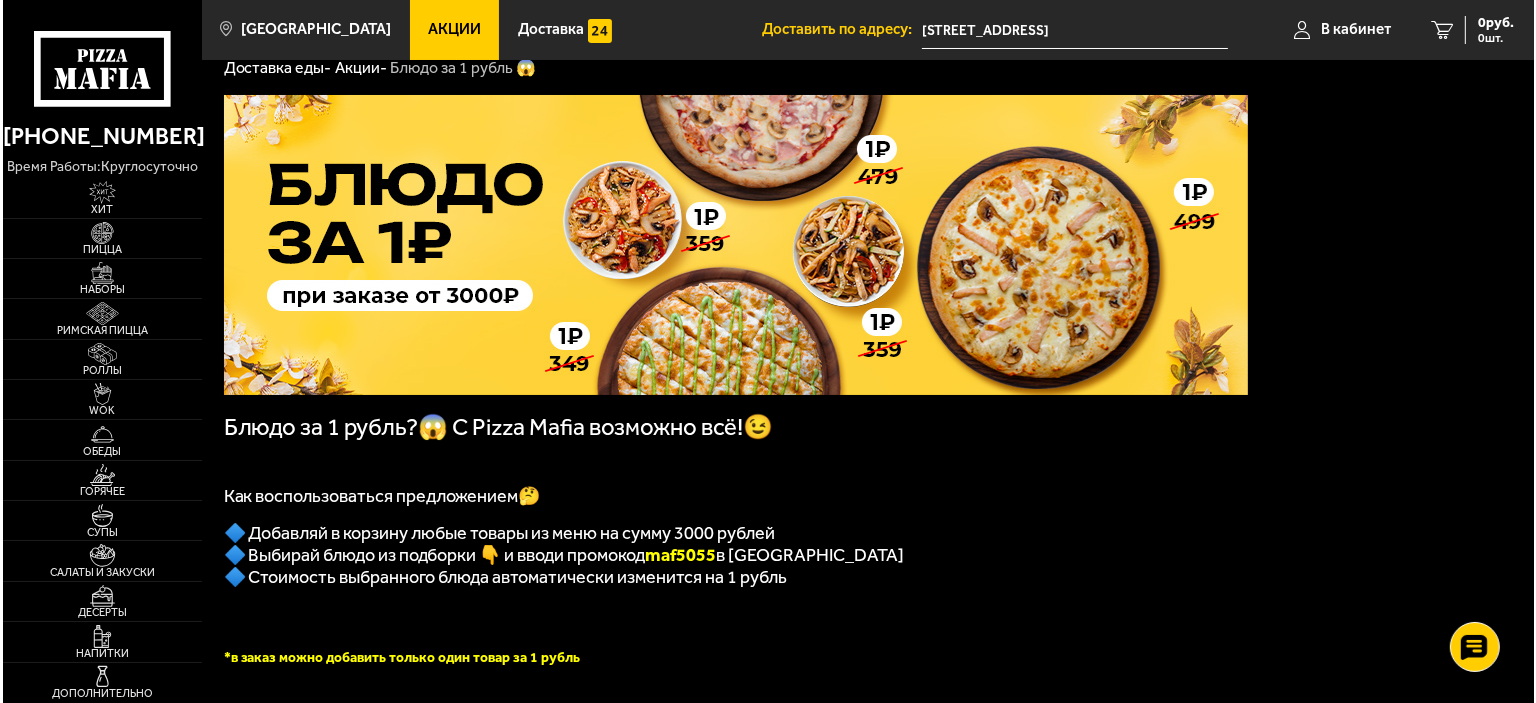 scroll, scrollTop: 0, scrollLeft: 0, axis: both 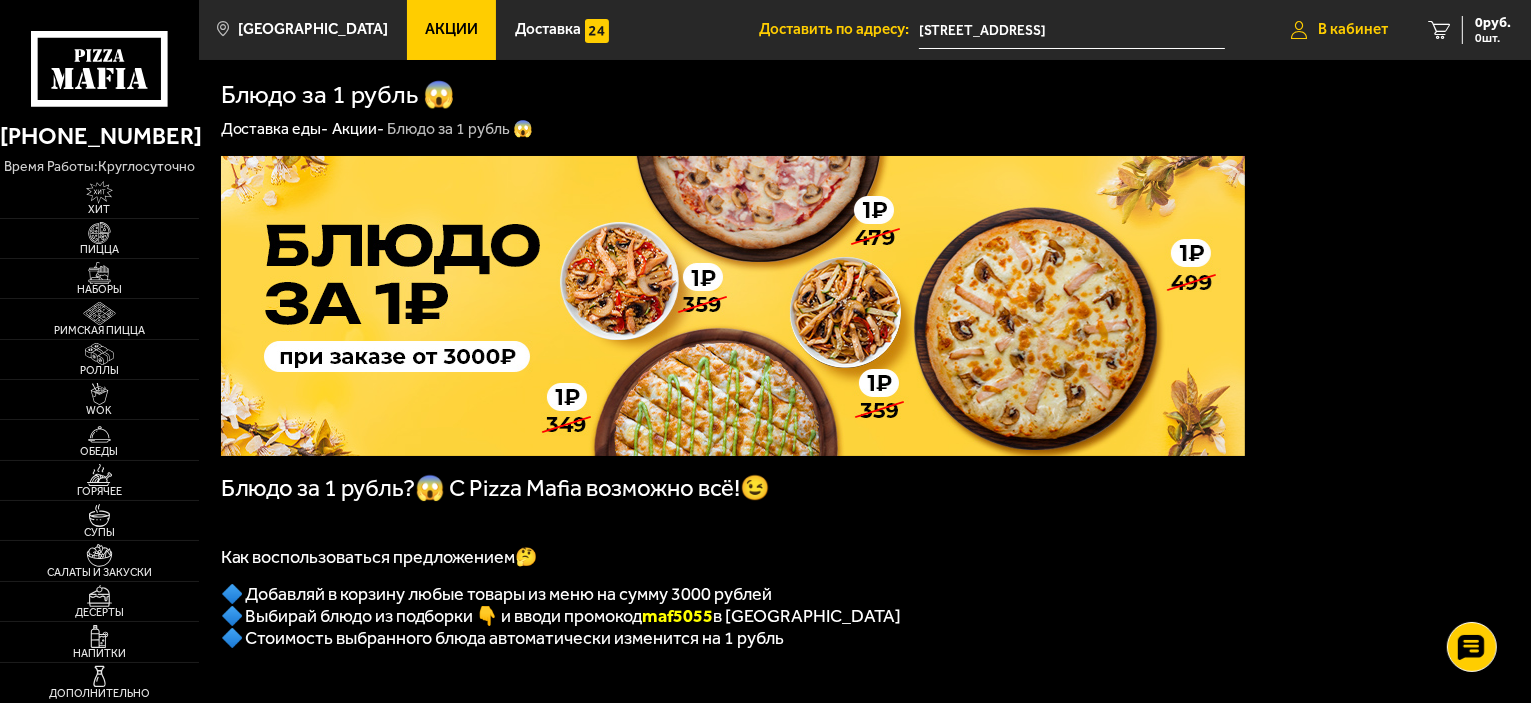 click on "В кабинет" at bounding box center (1353, 29) 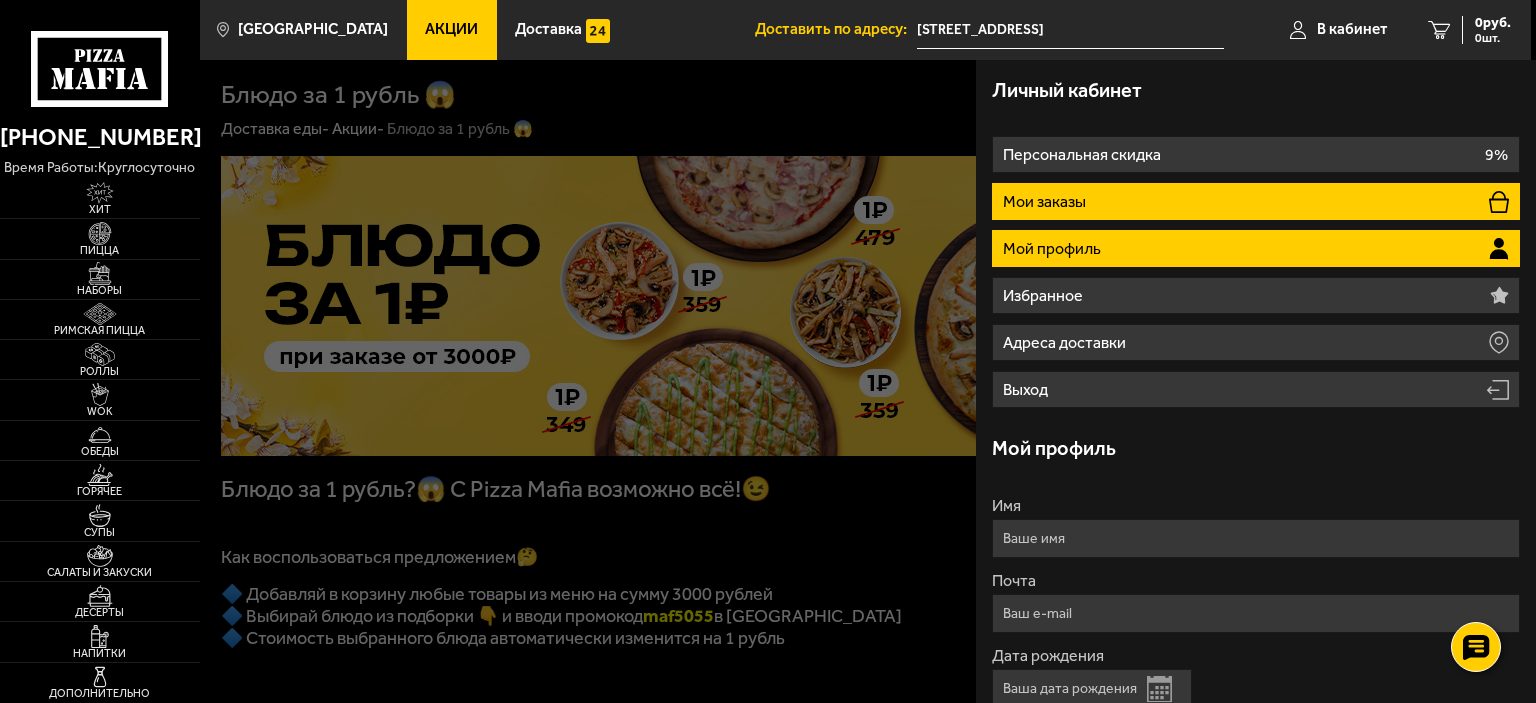 click on "Мои заказы" at bounding box center [1256, 201] 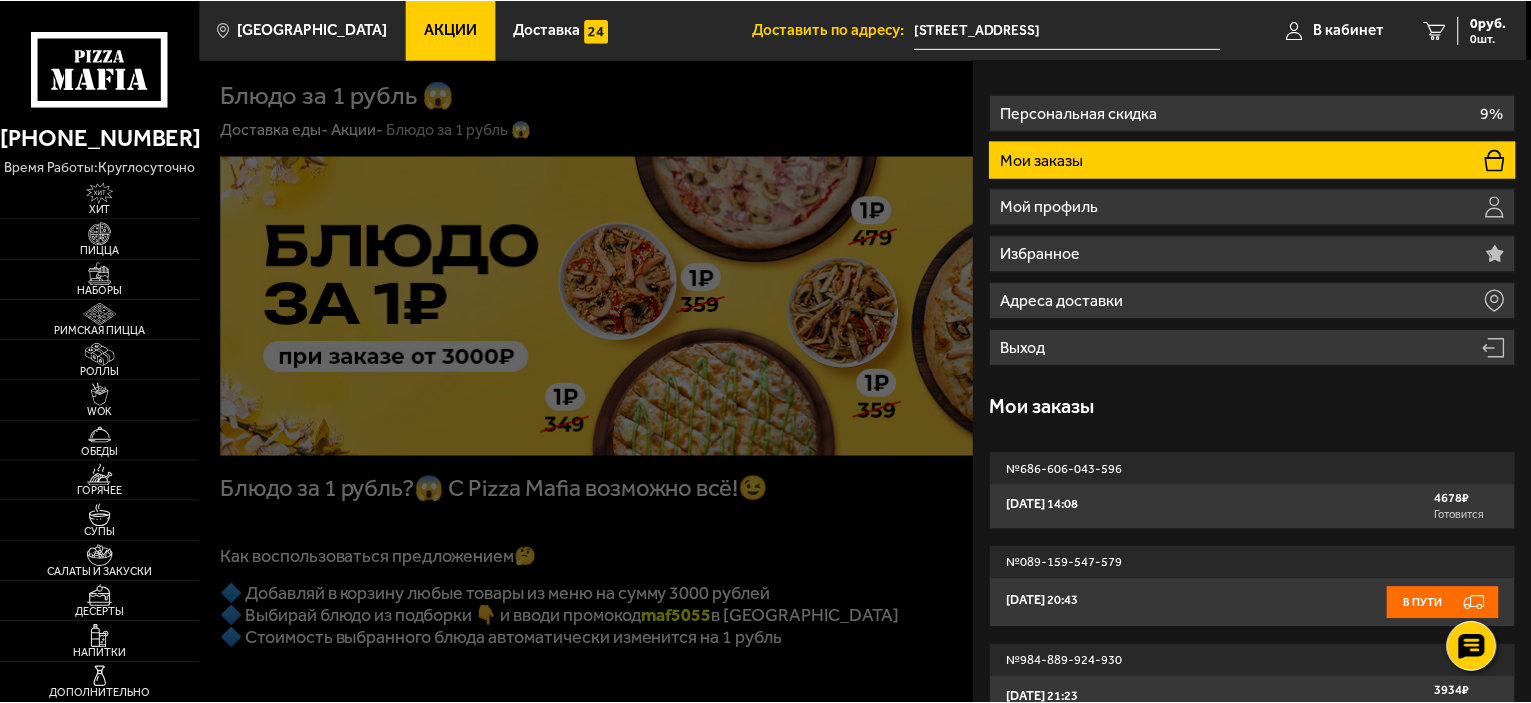 scroll, scrollTop: 76, scrollLeft: 0, axis: vertical 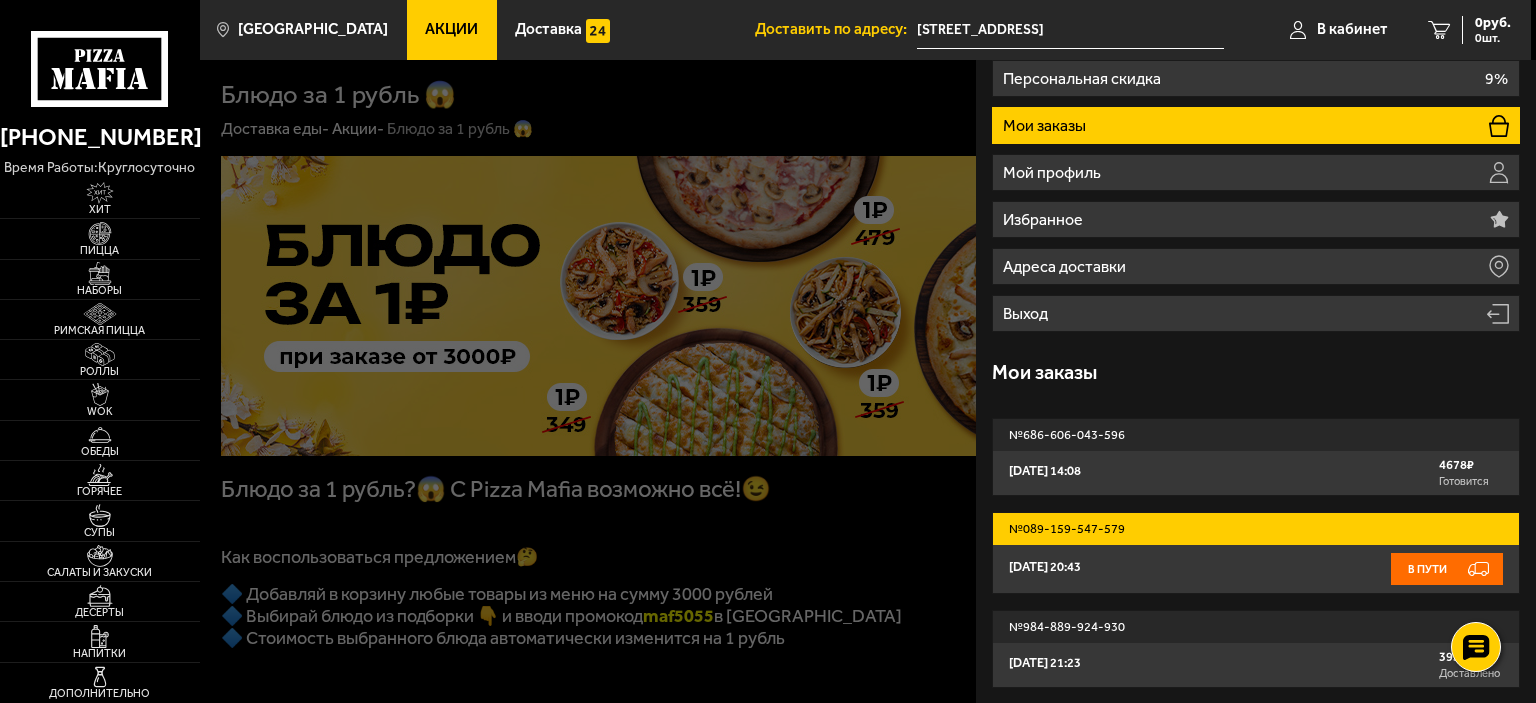 click on "№  089-159-547-579" at bounding box center [1256, 529] 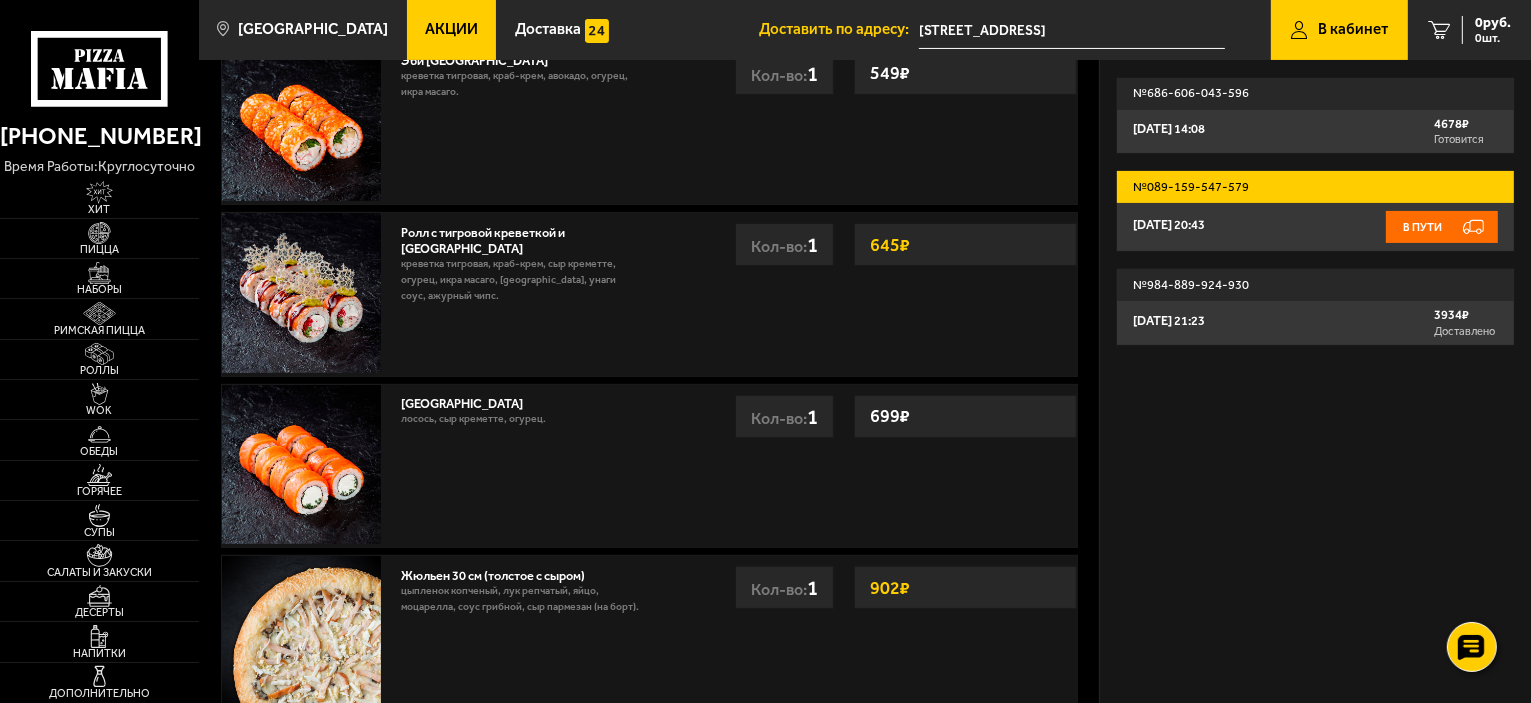 scroll, scrollTop: 412, scrollLeft: 0, axis: vertical 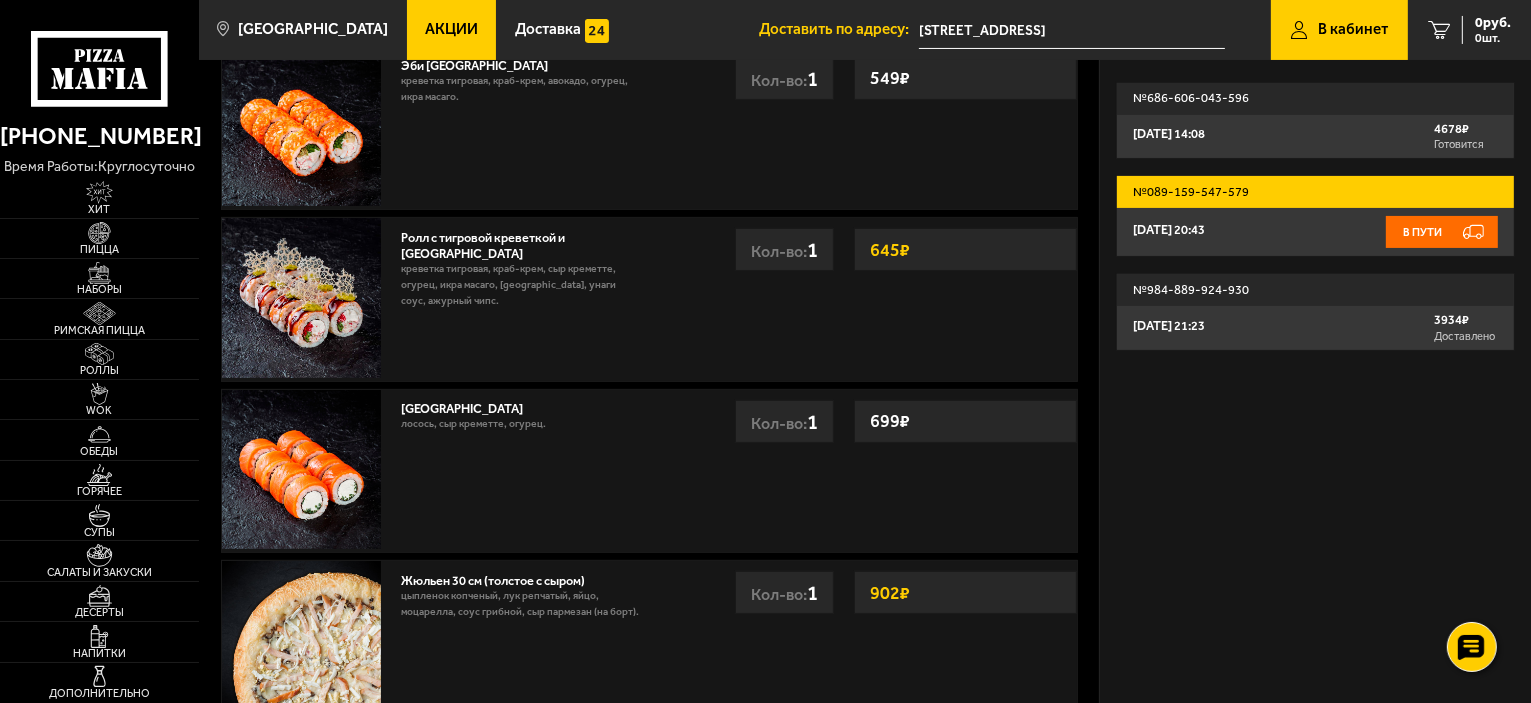 click on "В пути" at bounding box center (1442, 232) 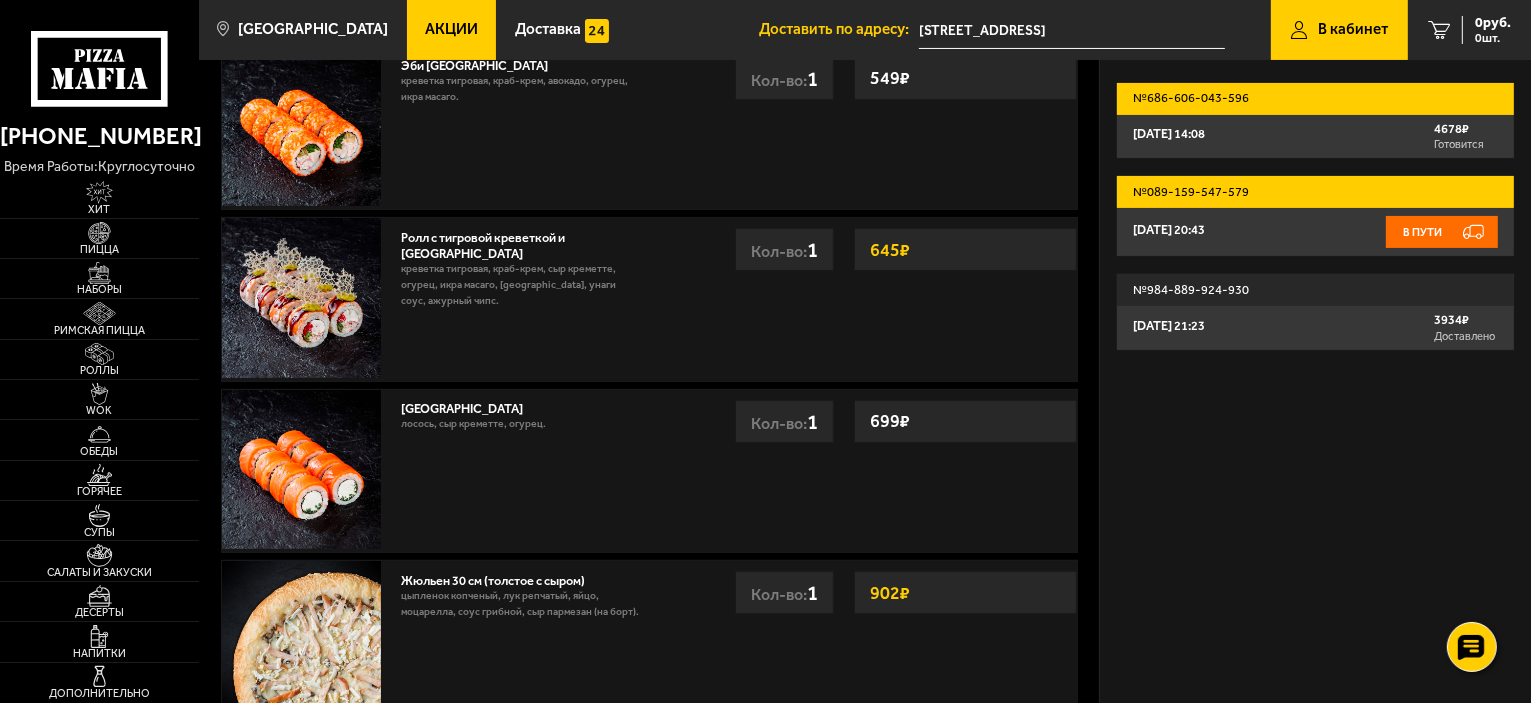click on "№  686-606-043-596" at bounding box center (1315, 99) 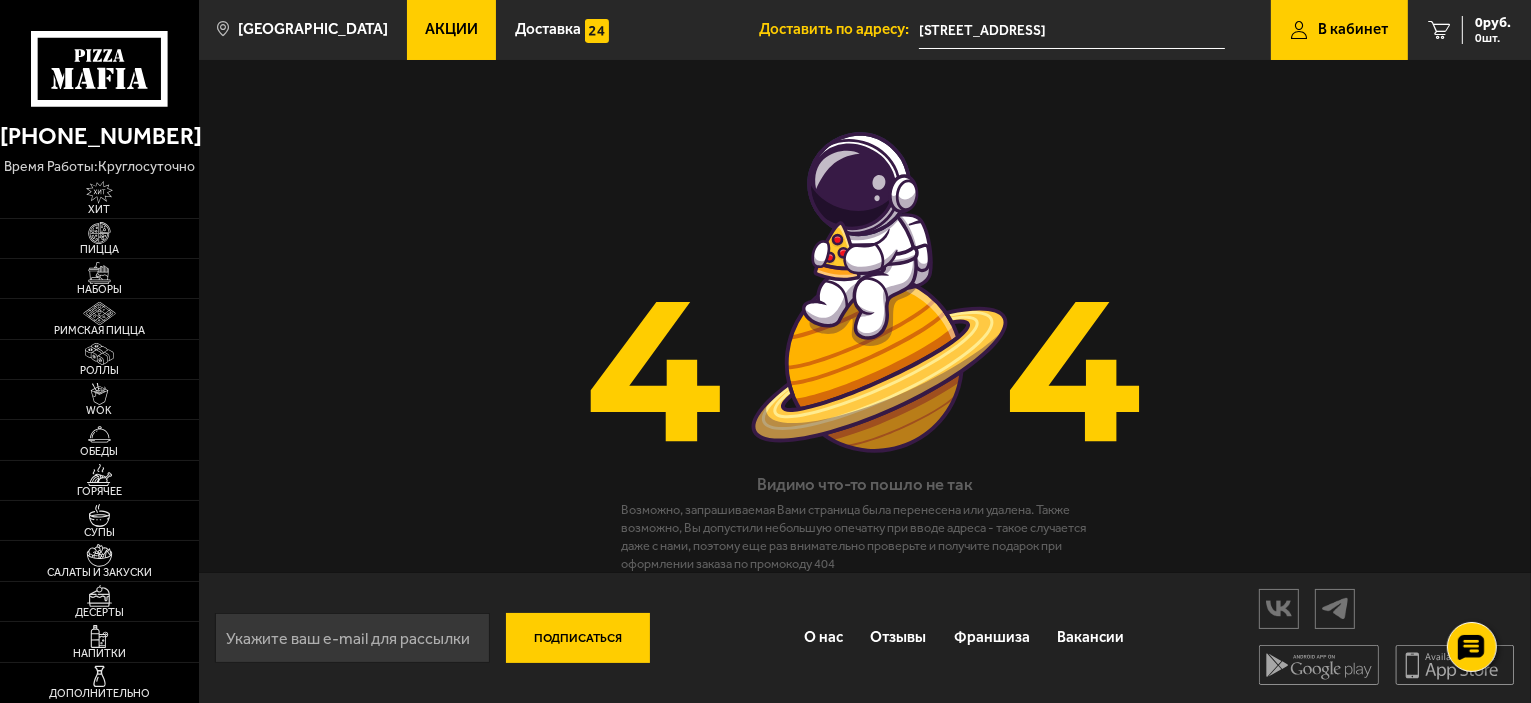 scroll, scrollTop: 0, scrollLeft: 0, axis: both 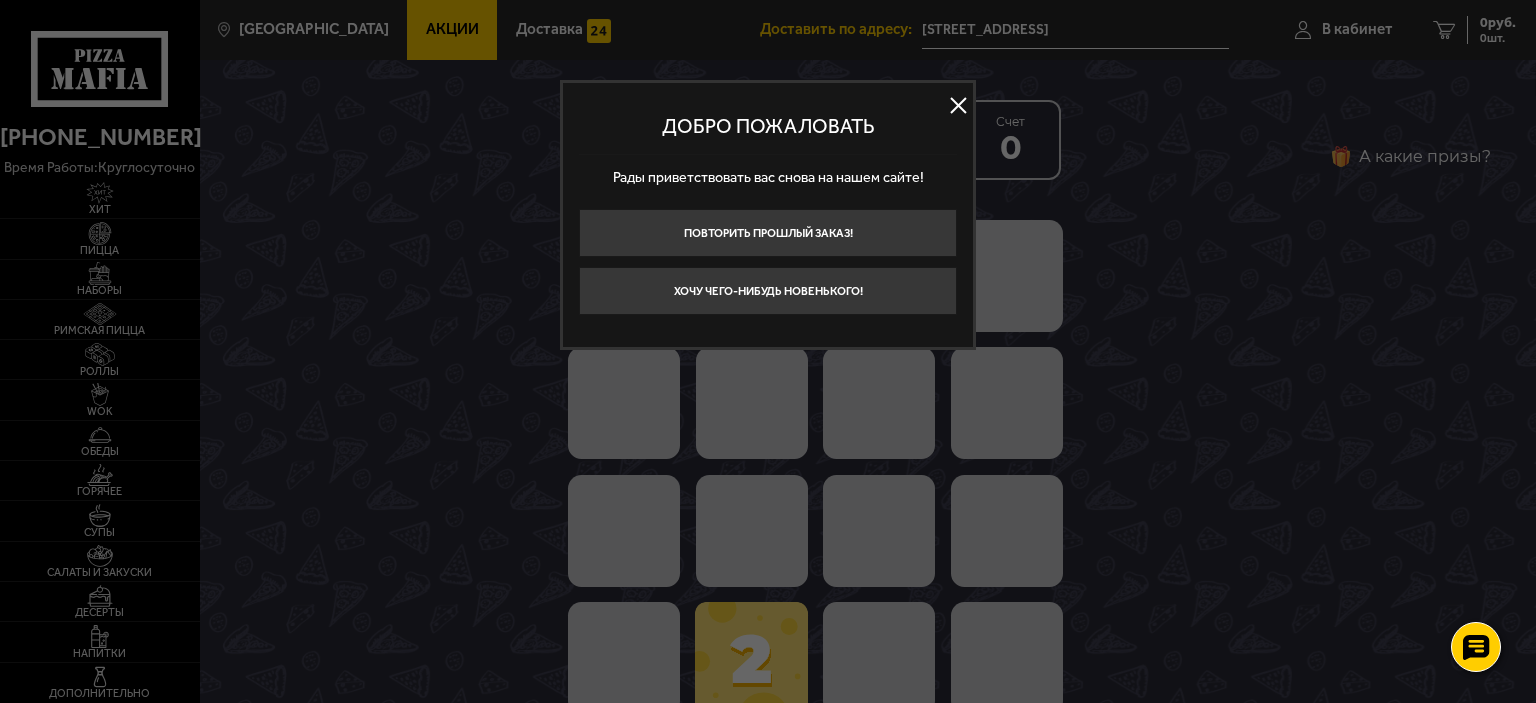 click at bounding box center [958, 106] 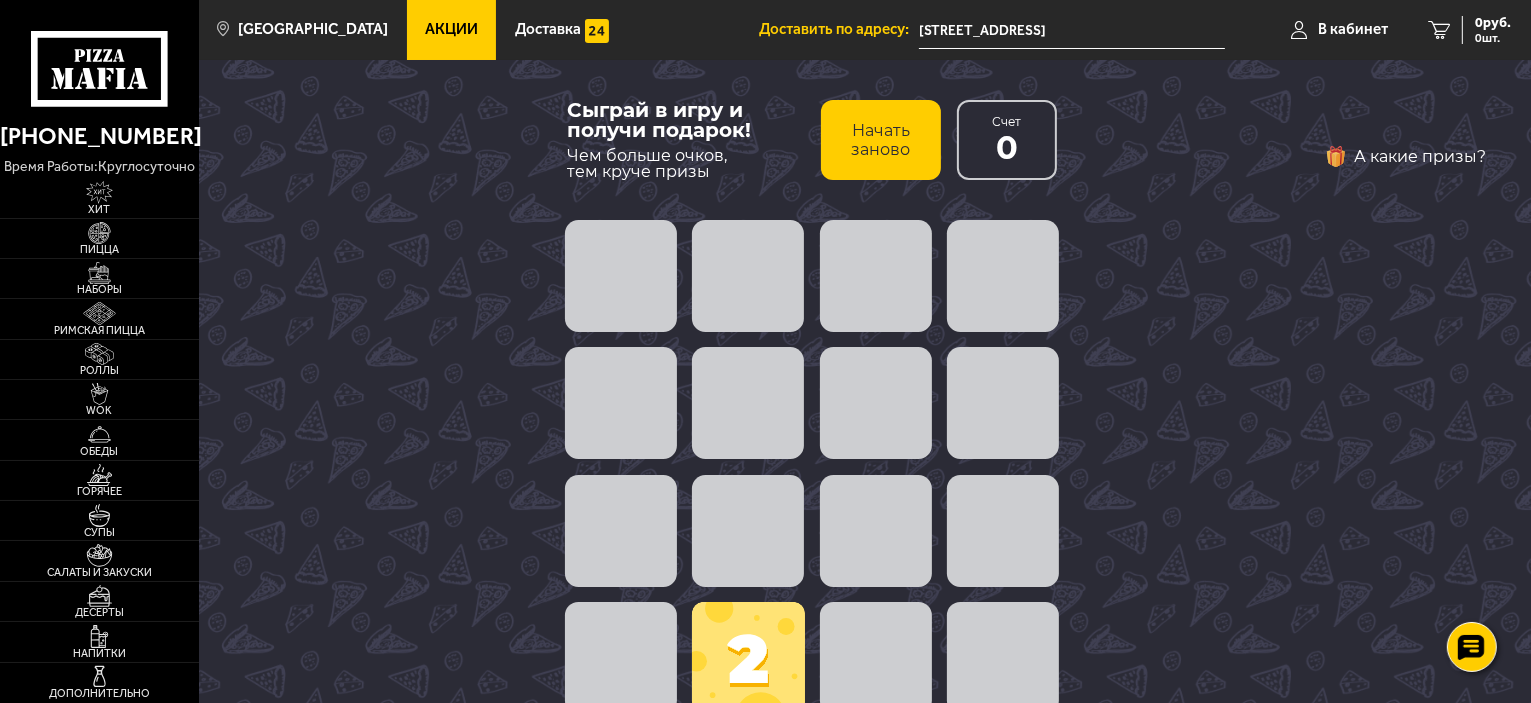 click on "А какие призы?" at bounding box center [1286, 401] 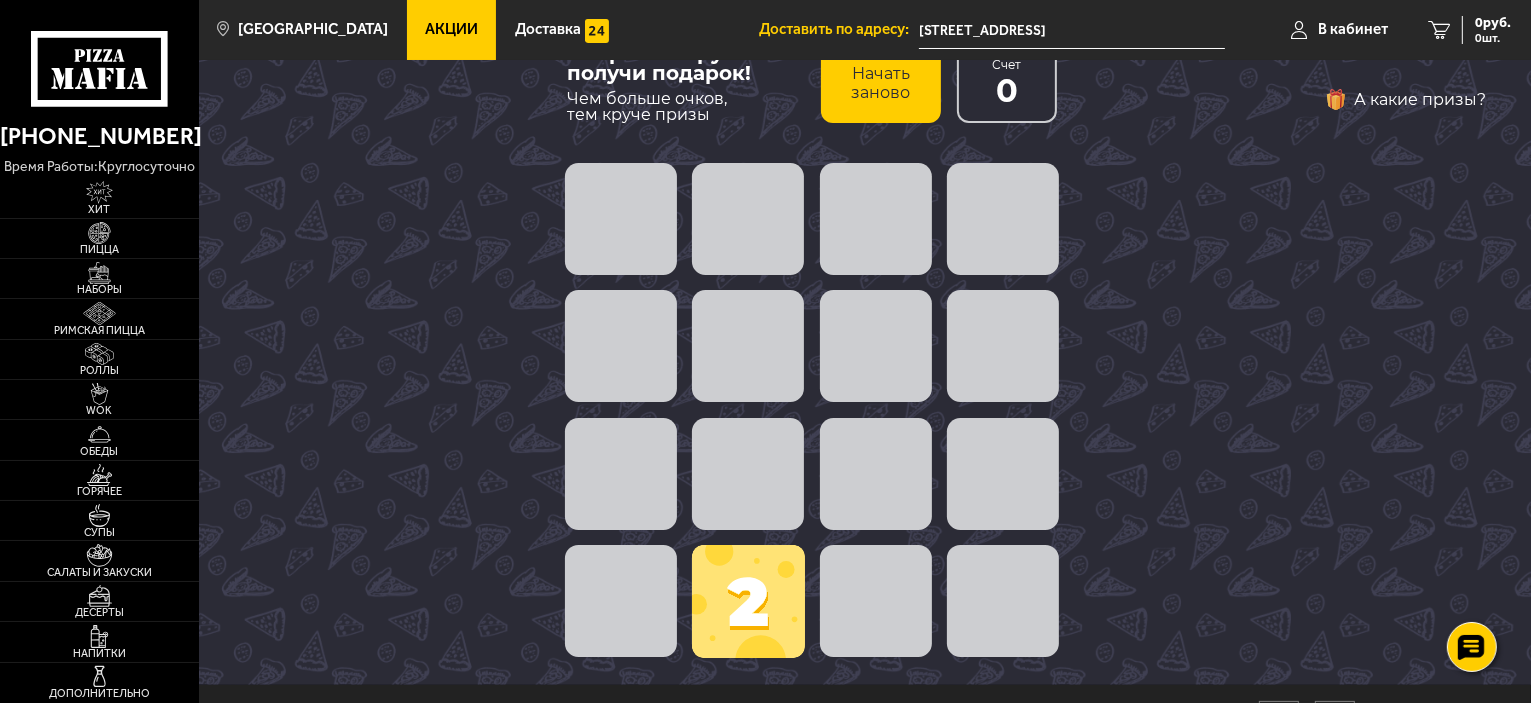 scroll, scrollTop: 62, scrollLeft: 0, axis: vertical 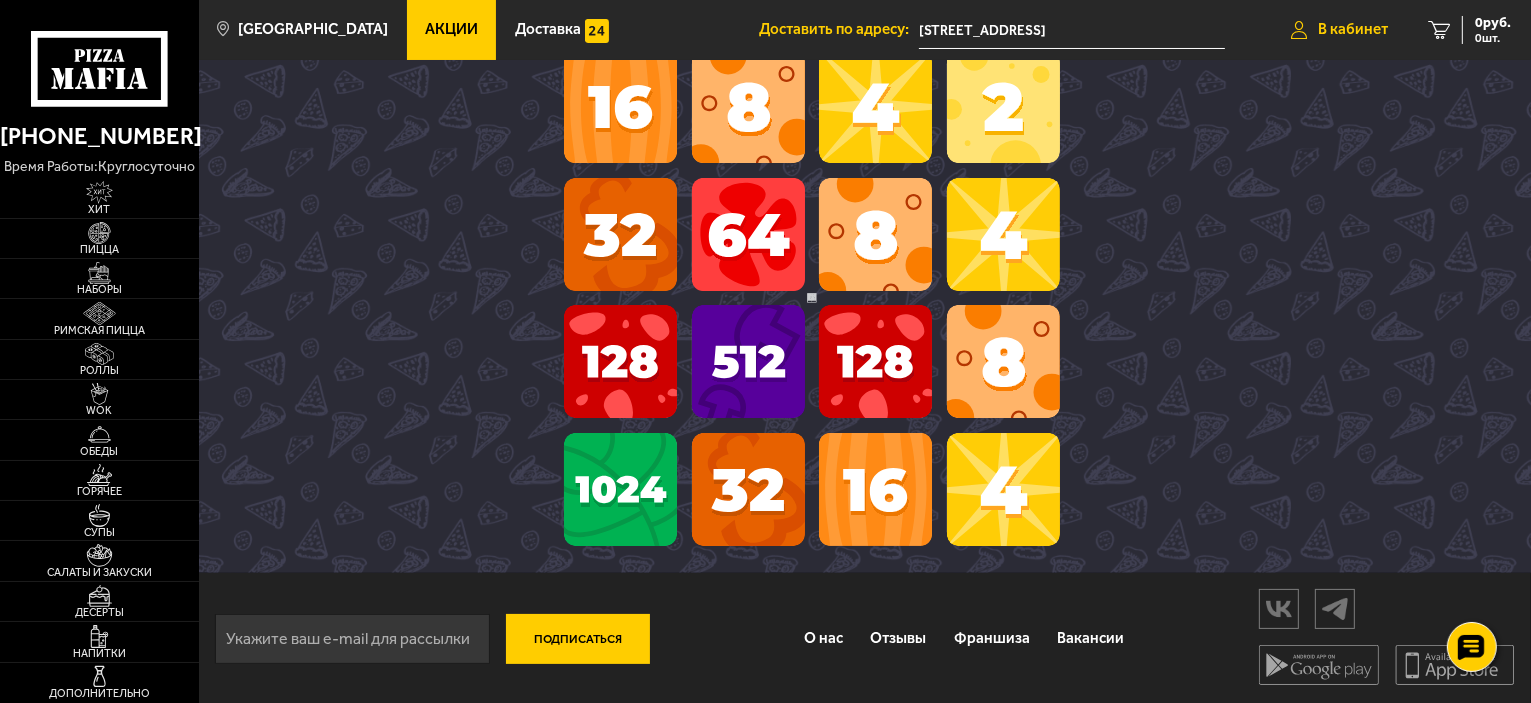 click on "В кабинет" at bounding box center [1353, 29] 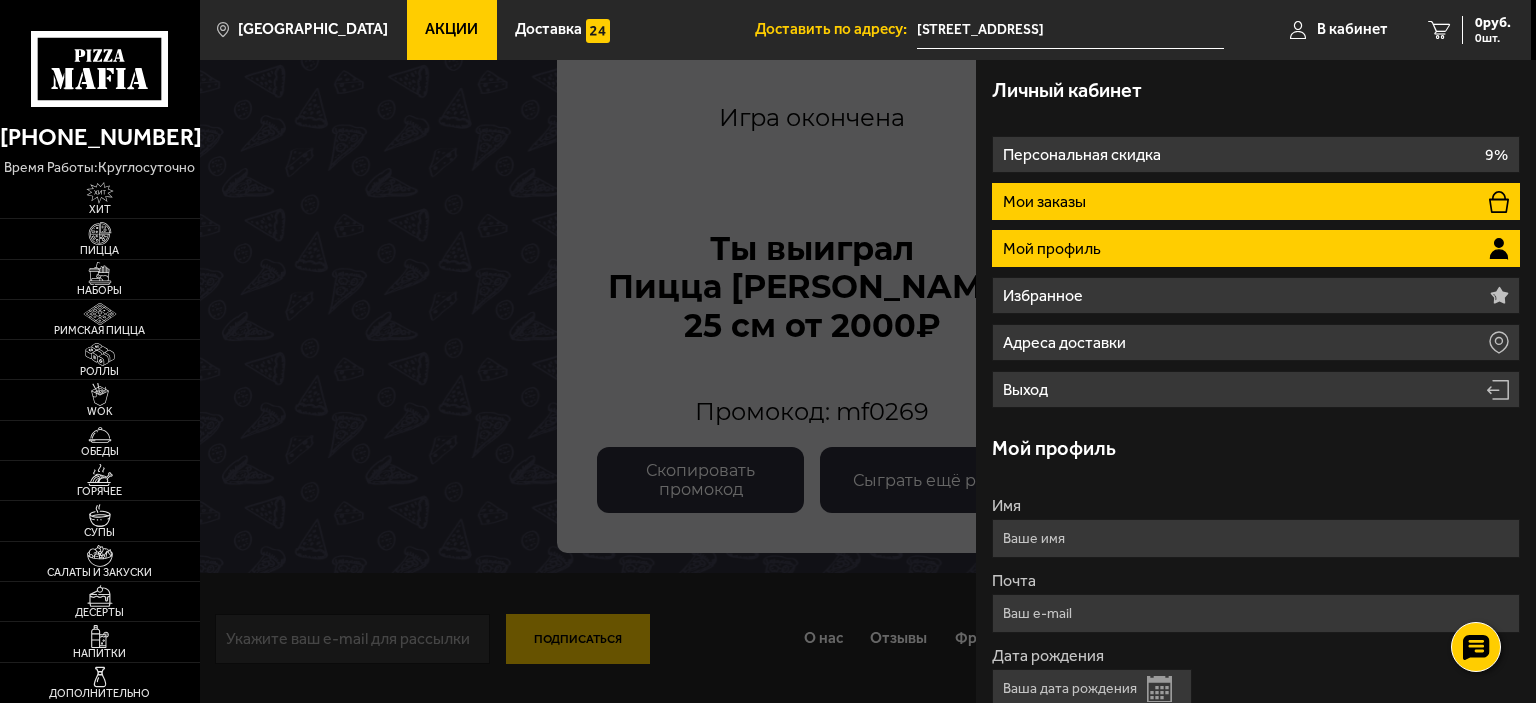 click on "Мои заказы" at bounding box center [1256, 201] 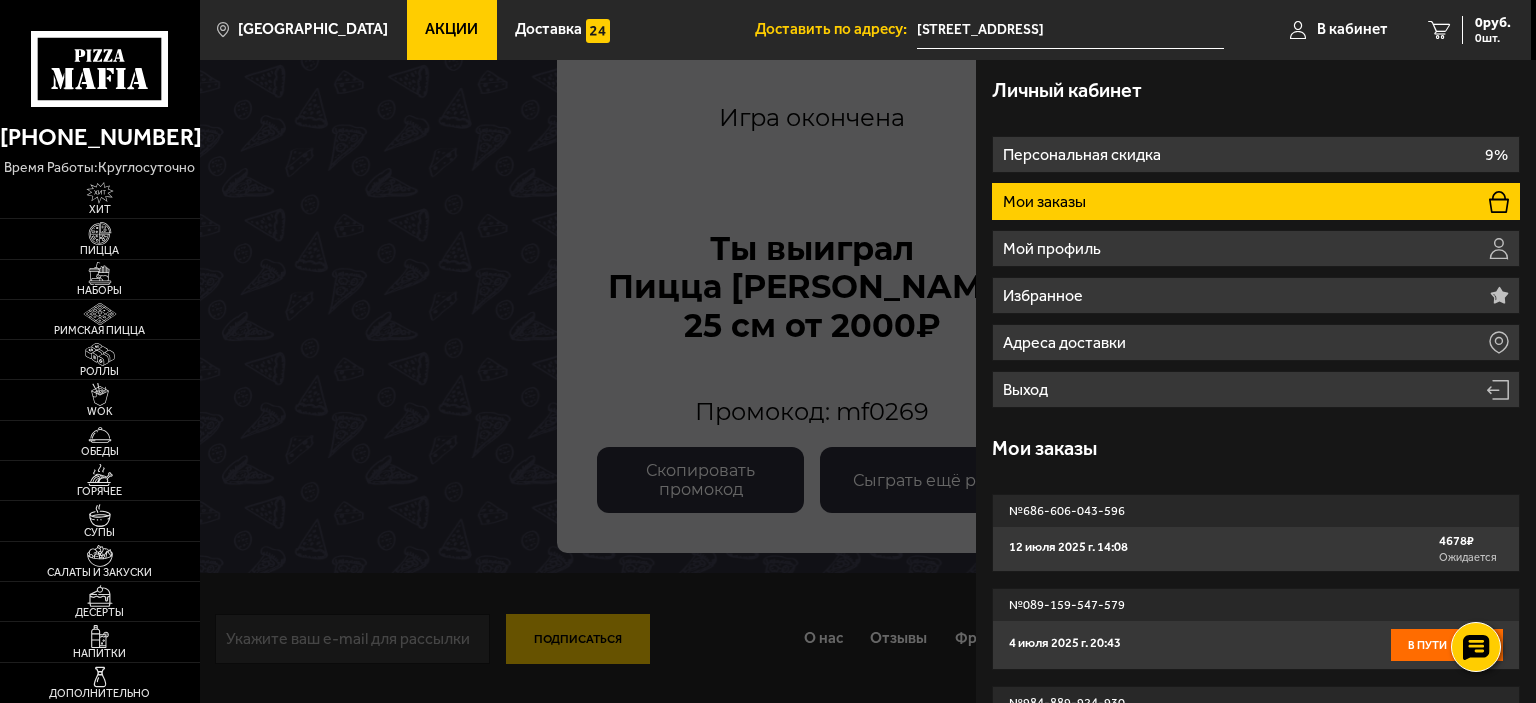 click on "Мои заказы" at bounding box center (1256, 201) 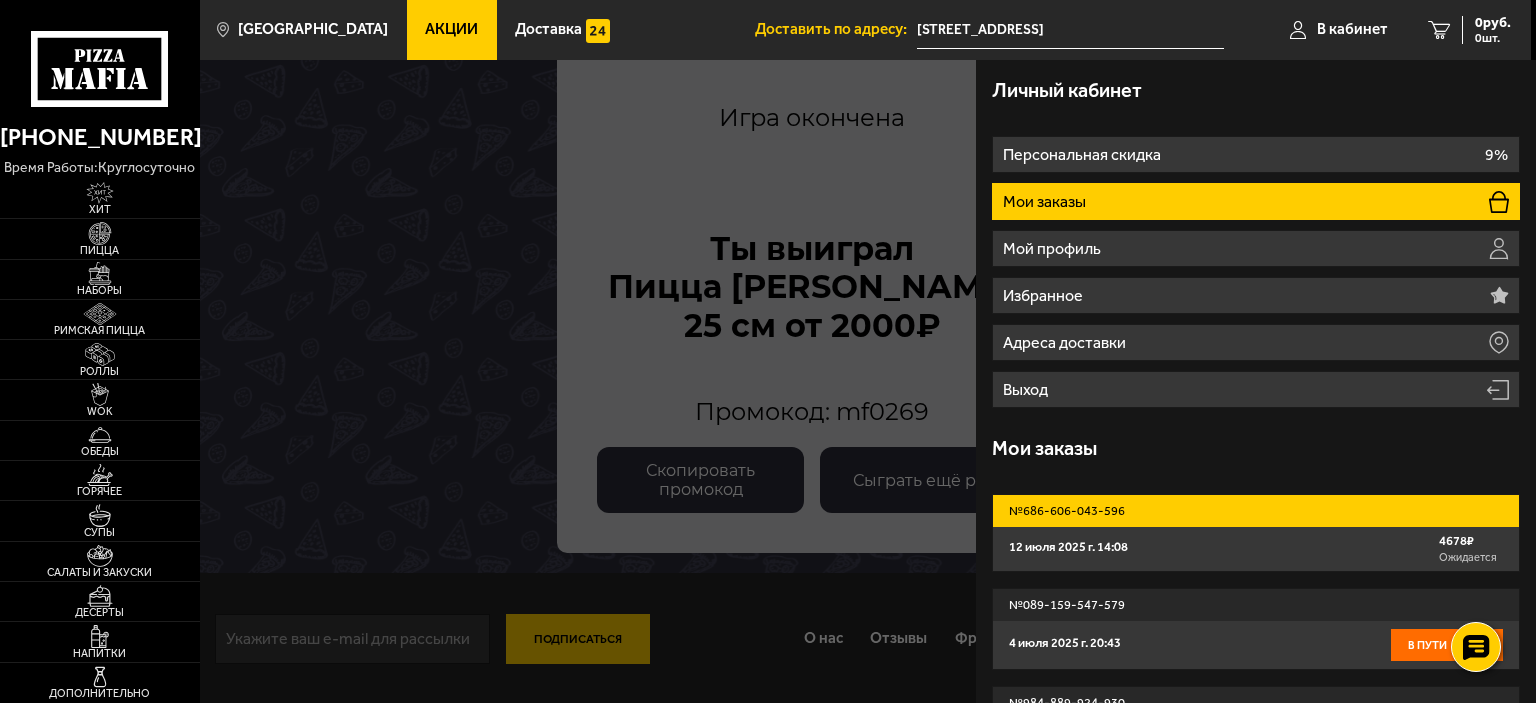 click on "№  686-606-043-596" at bounding box center (1256, 511) 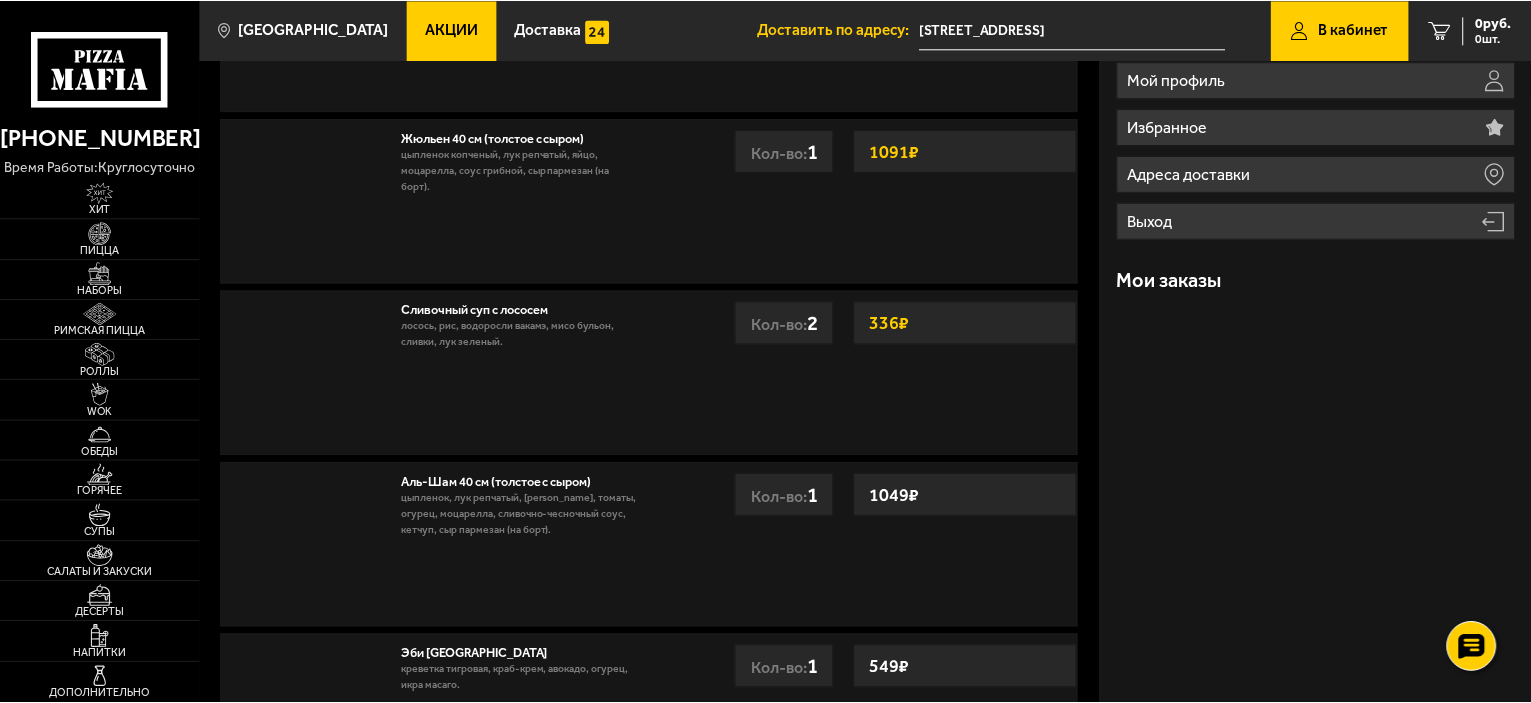 scroll, scrollTop: 0, scrollLeft: 0, axis: both 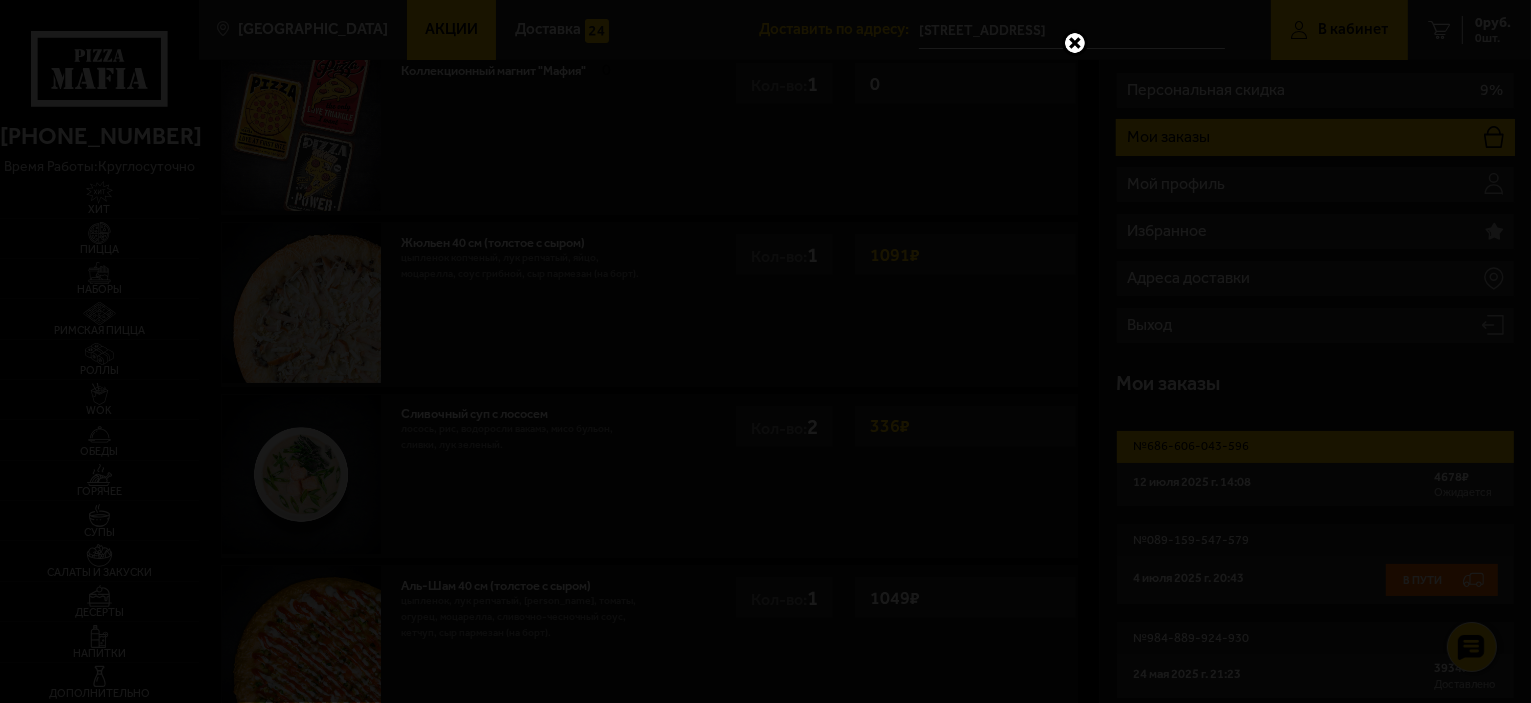 click at bounding box center (1075, 43) 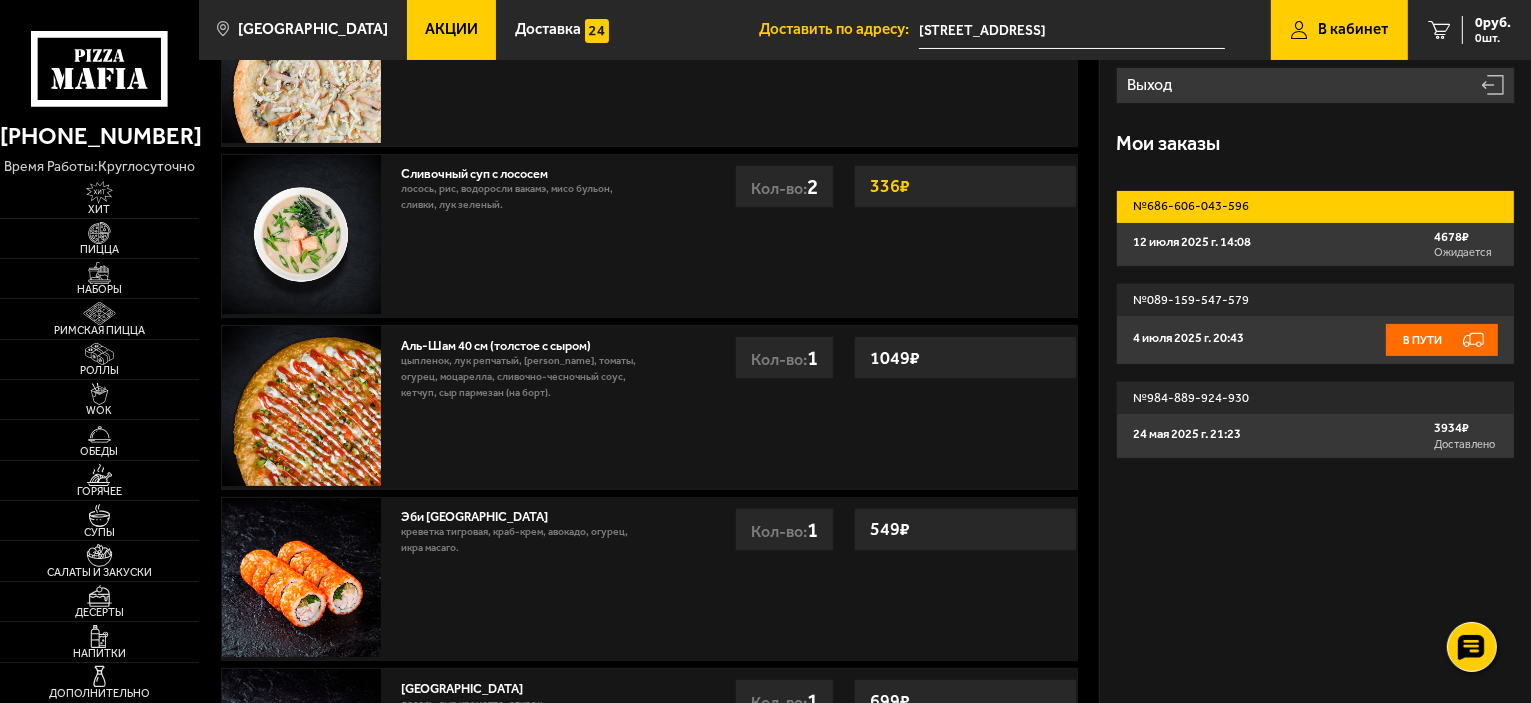 scroll, scrollTop: 296, scrollLeft: 0, axis: vertical 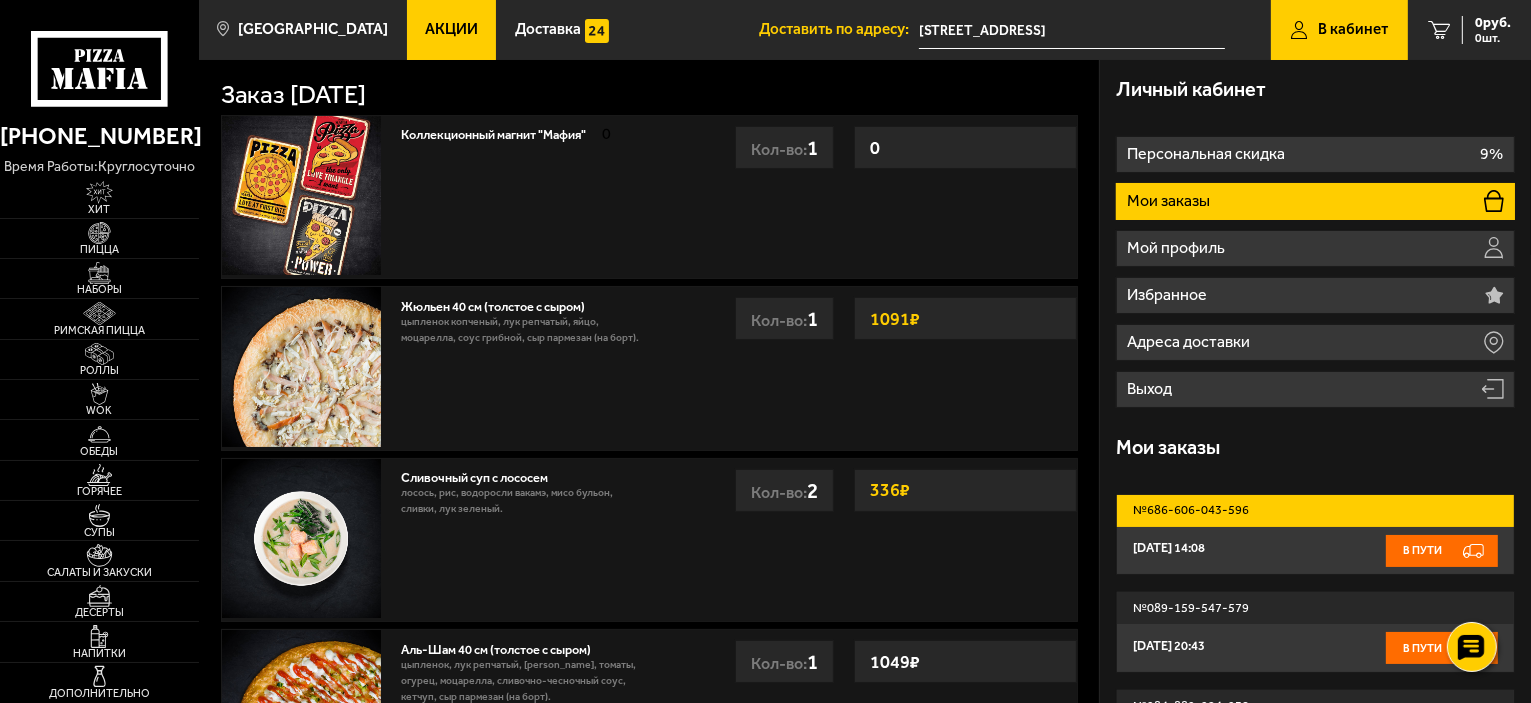 click on "№  686-606-043-596" at bounding box center (1315, 511) 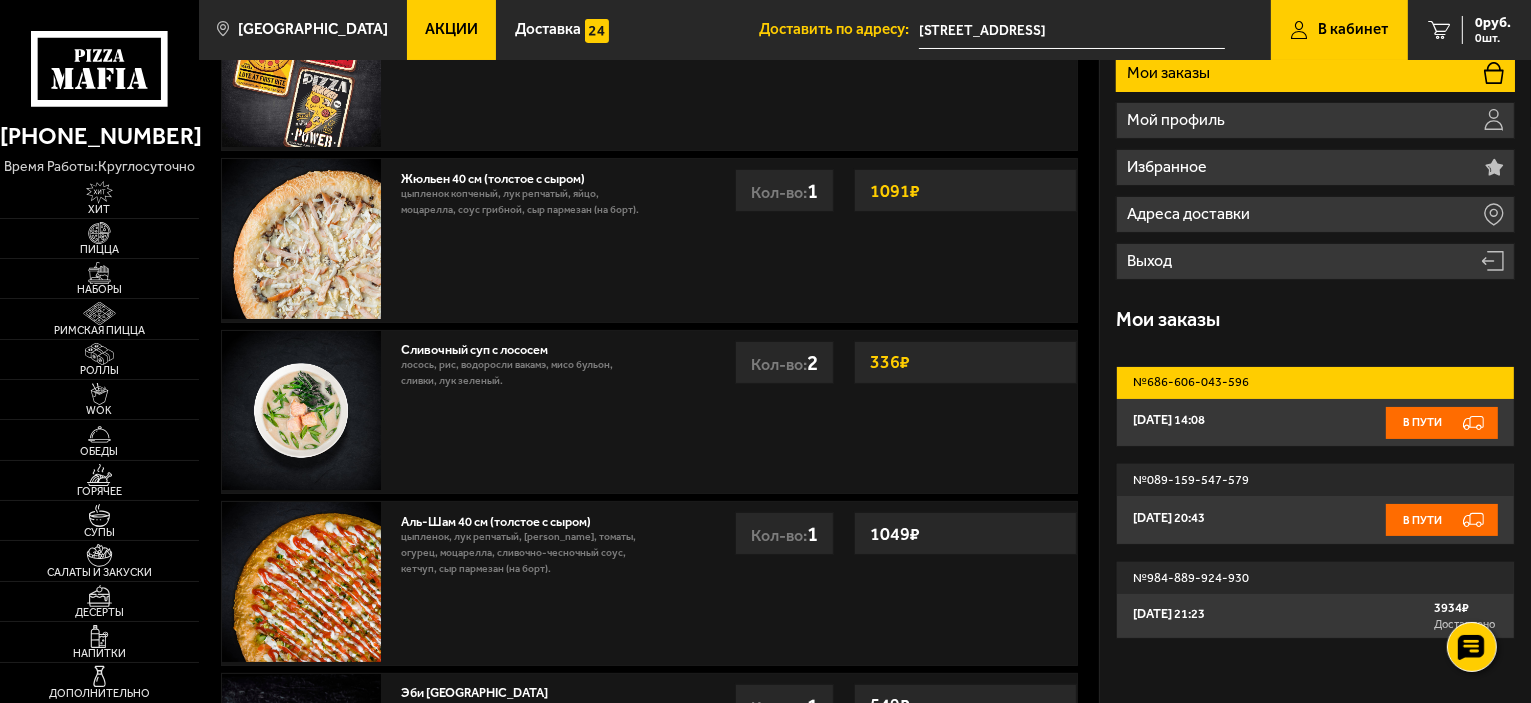 scroll, scrollTop: 143, scrollLeft: 0, axis: vertical 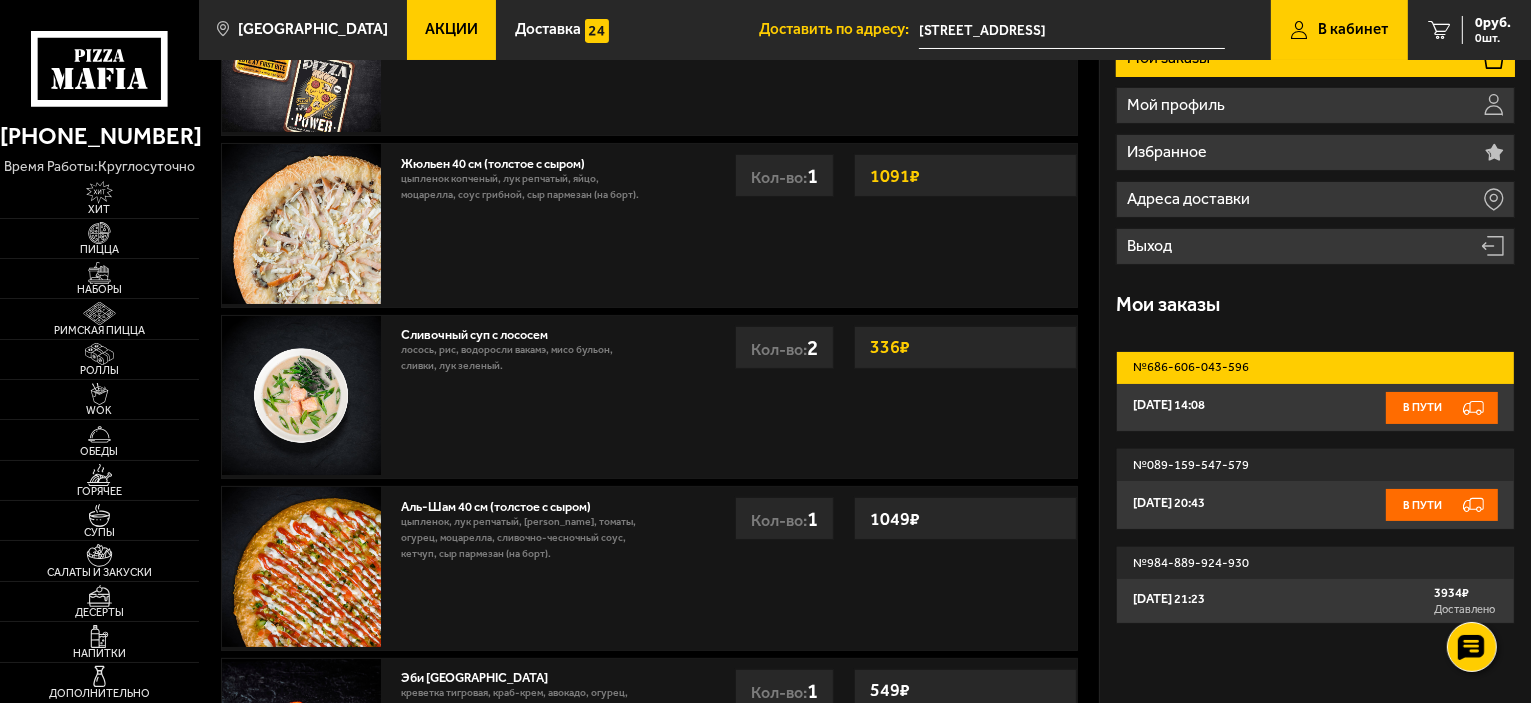 click on "12 июля 2025 г. 14:08 В пути" at bounding box center [1315, 408] 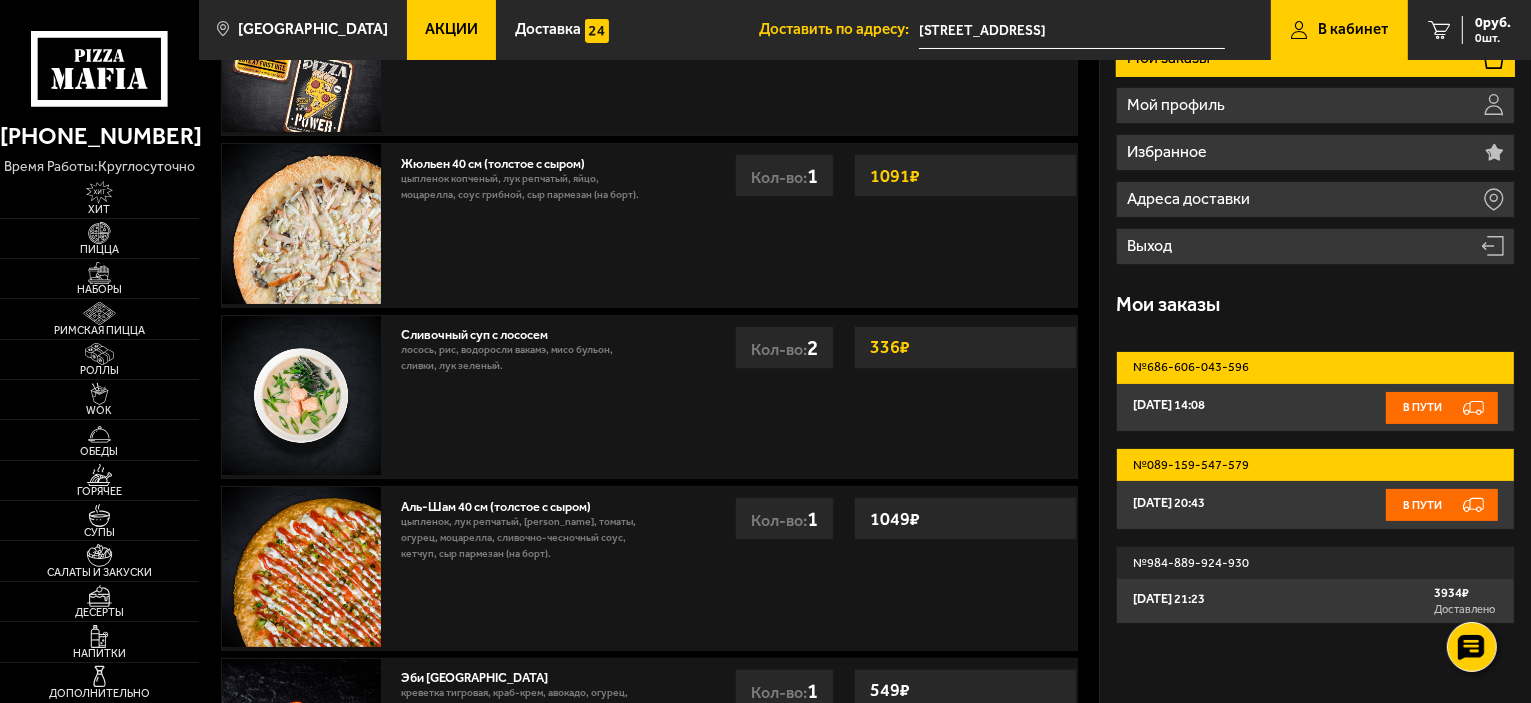 click on "[DATE] 20:43" at bounding box center [1169, 503] 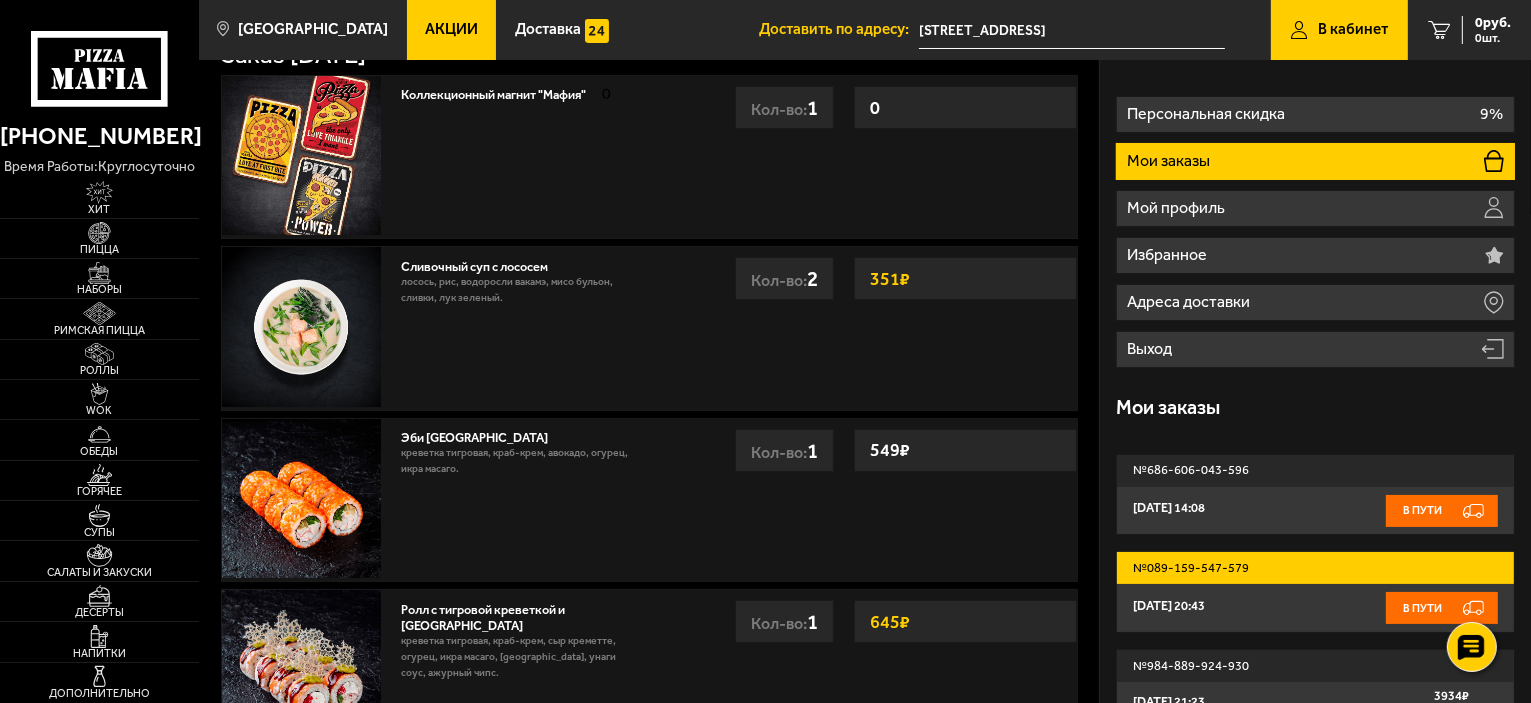scroll, scrollTop: 0, scrollLeft: 0, axis: both 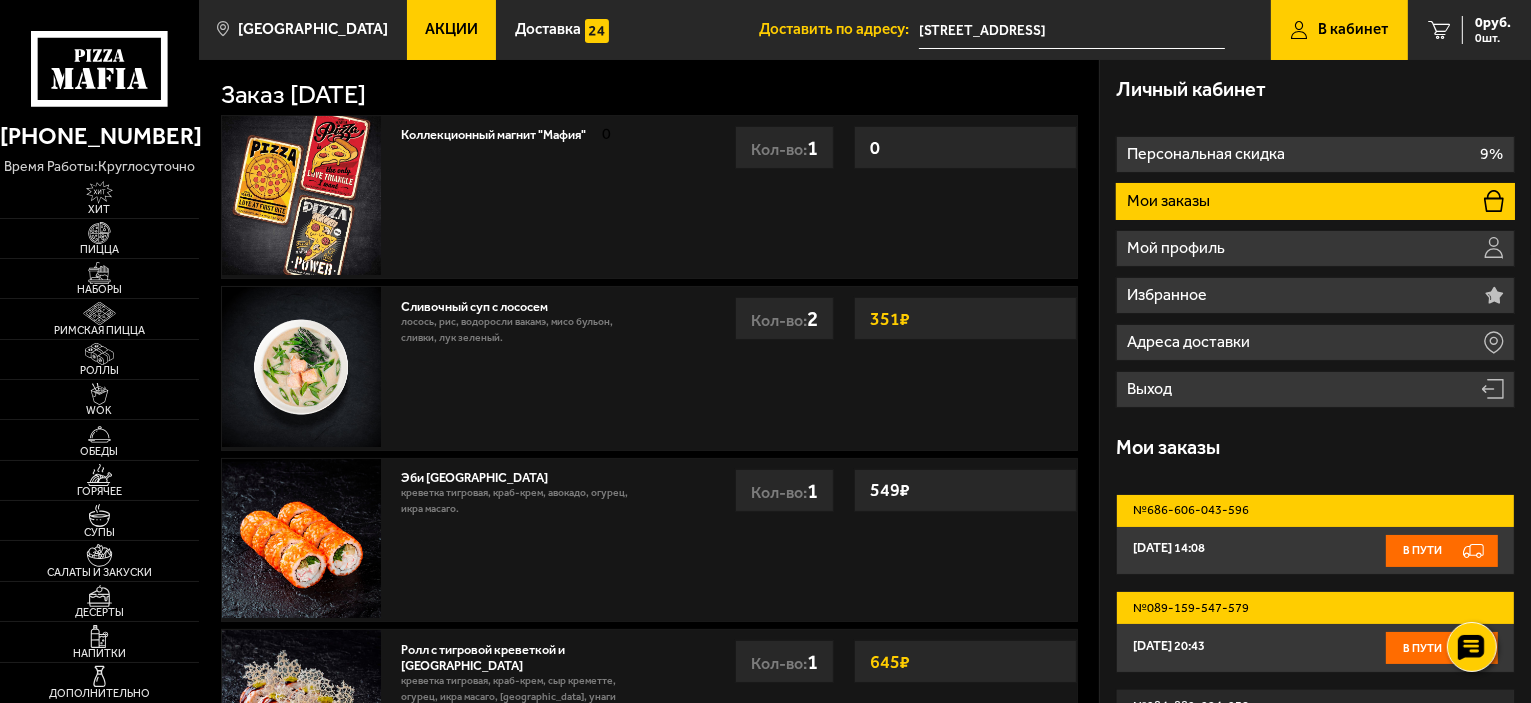 click on "12 июля 2025 г. 14:08 В пути" at bounding box center (1315, 551) 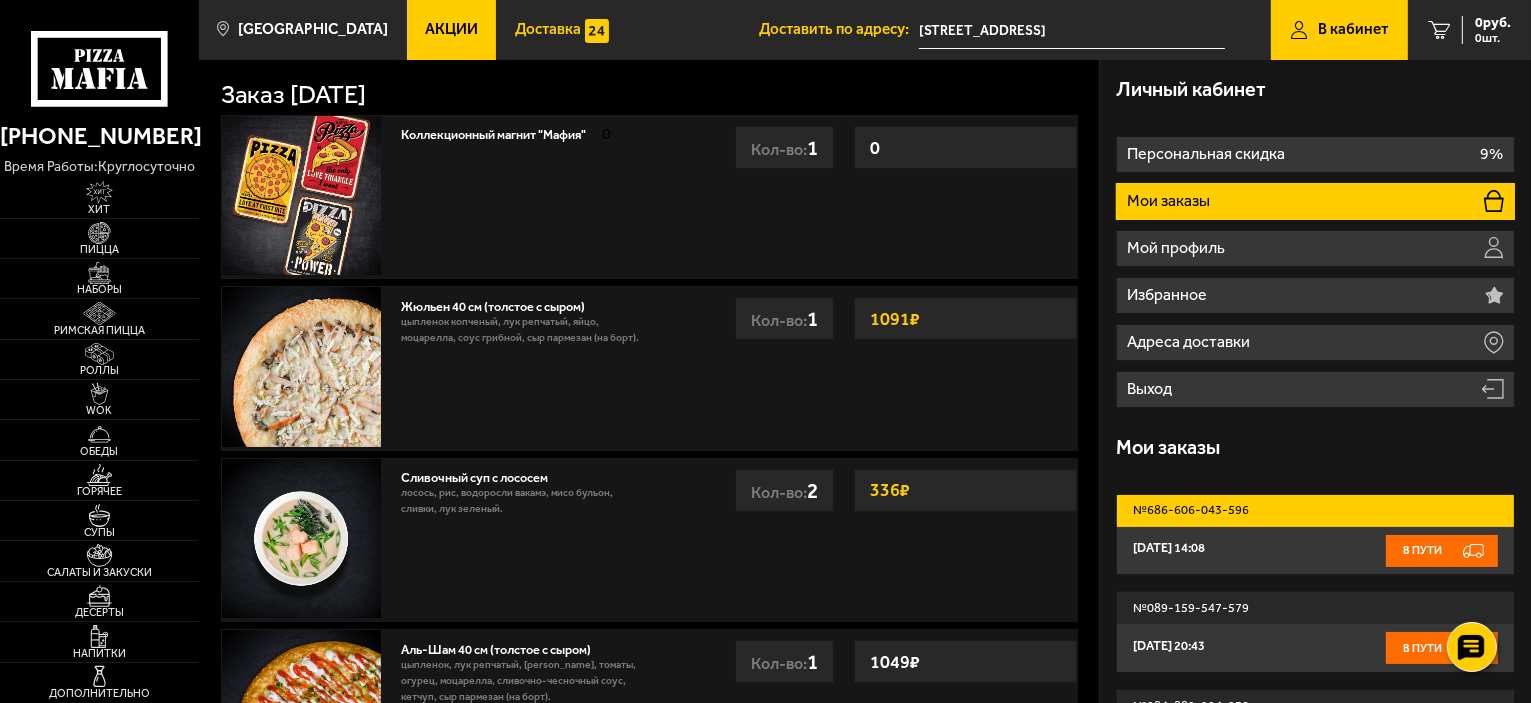 click on "Доставка" at bounding box center (548, 29) 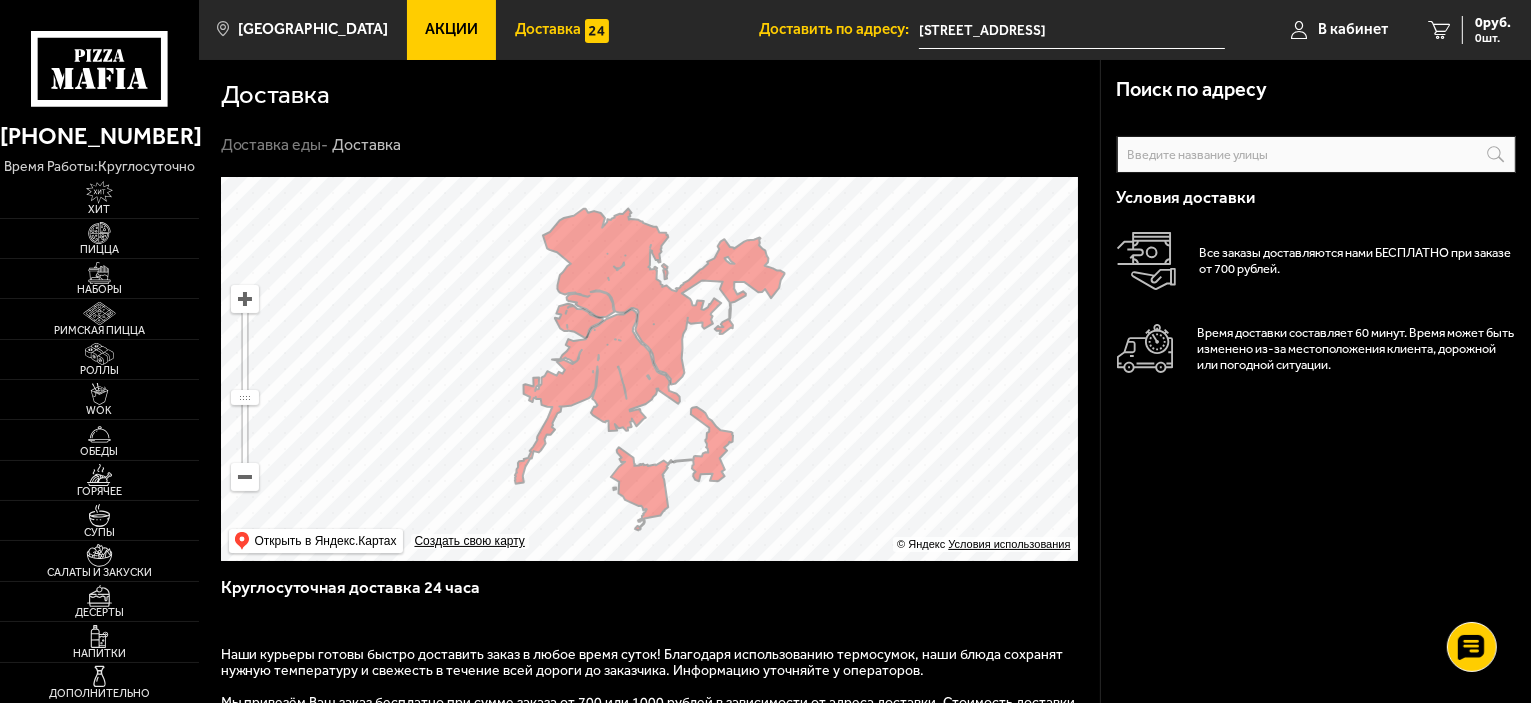 click on "Акции" at bounding box center (452, 30) 